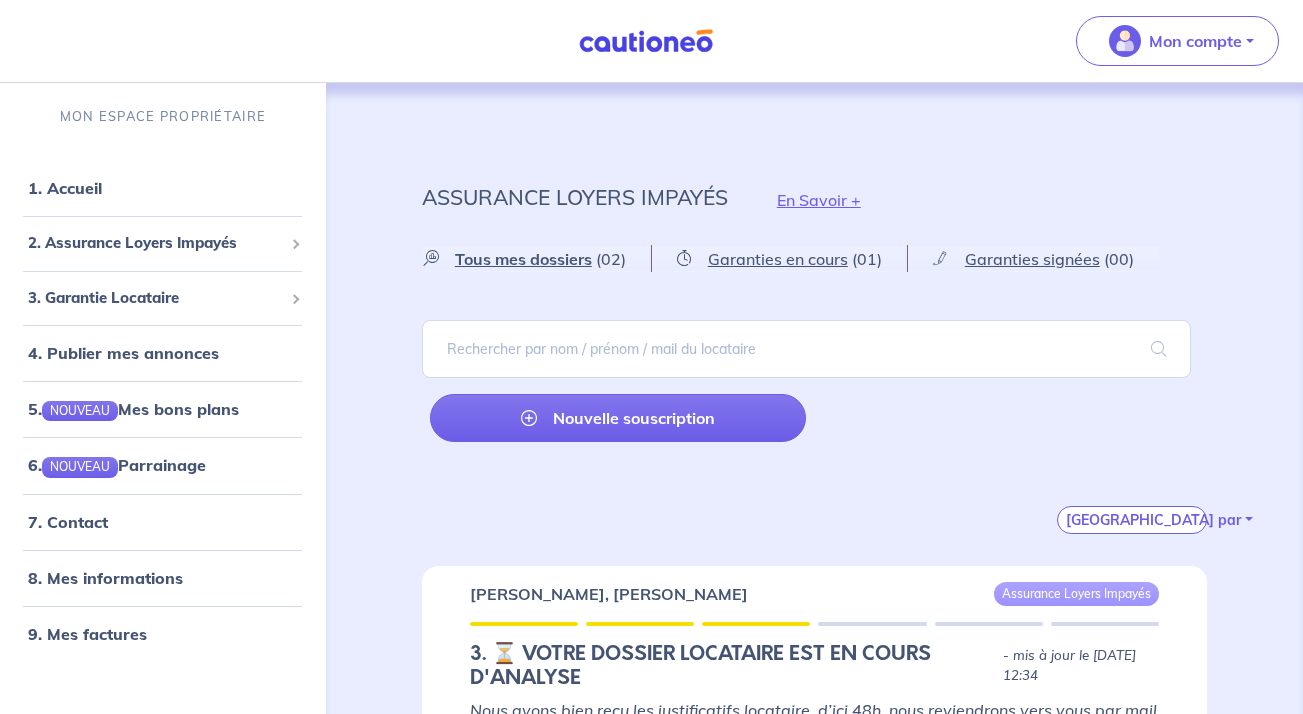 scroll, scrollTop: 269, scrollLeft: 0, axis: vertical 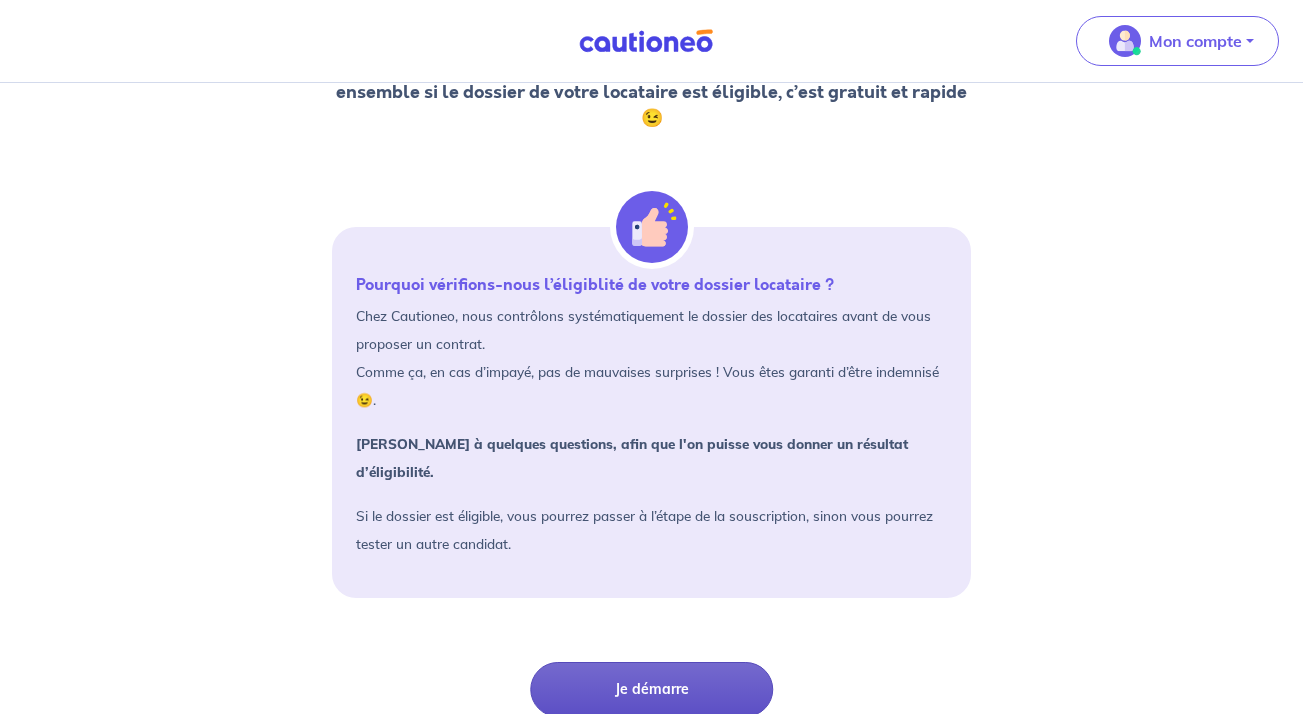 click on "Je démarre" at bounding box center [651, 689] 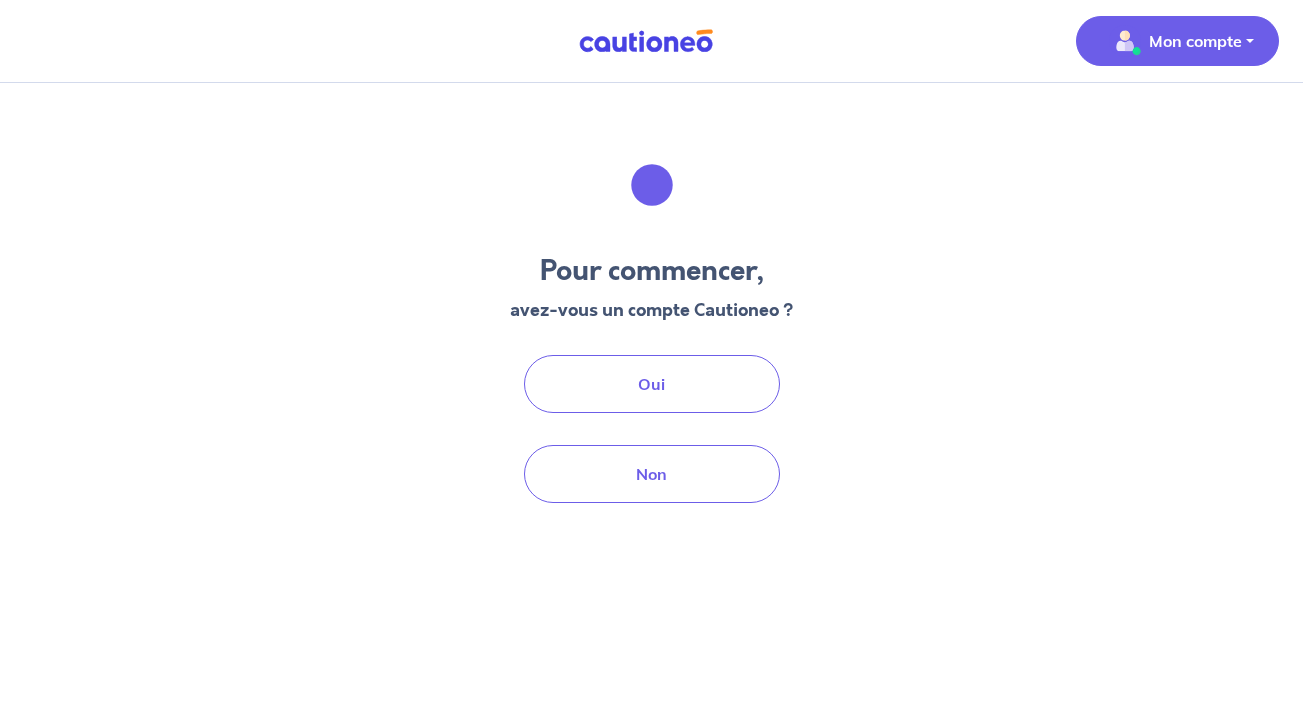 scroll, scrollTop: 0, scrollLeft: 0, axis: both 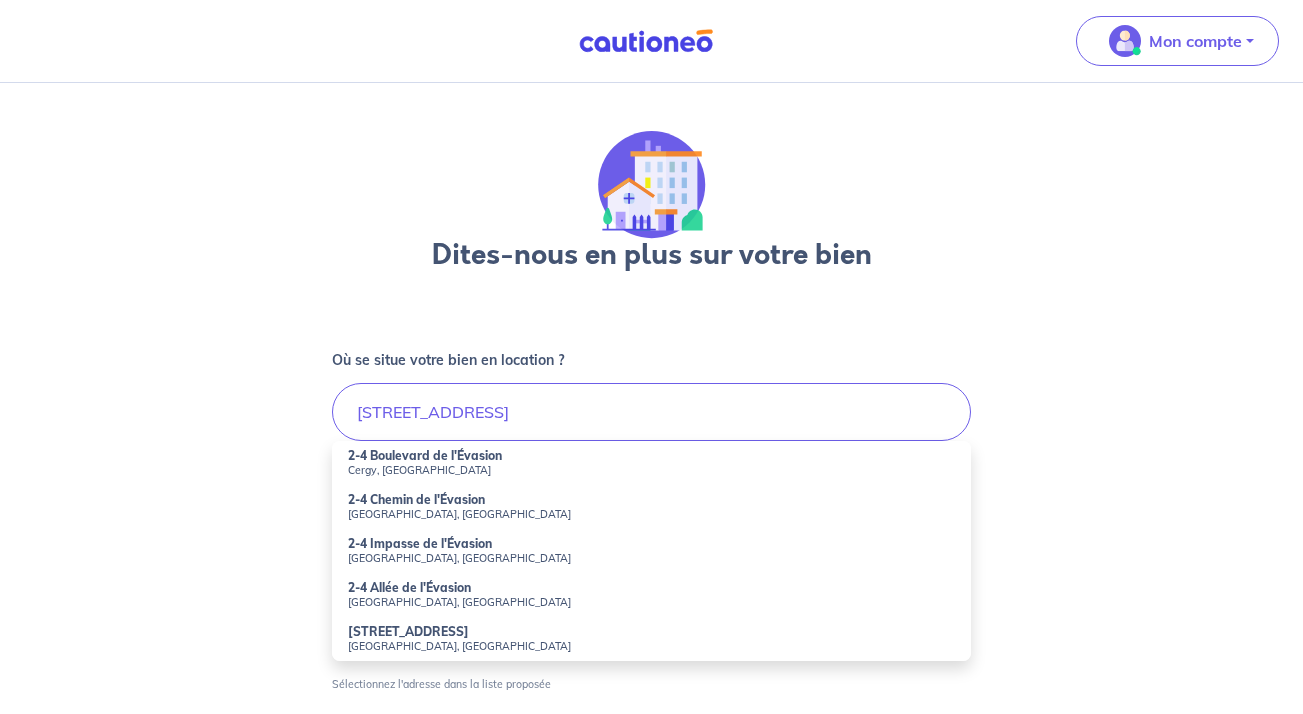 click on "Cergy, France" at bounding box center [652, 470] 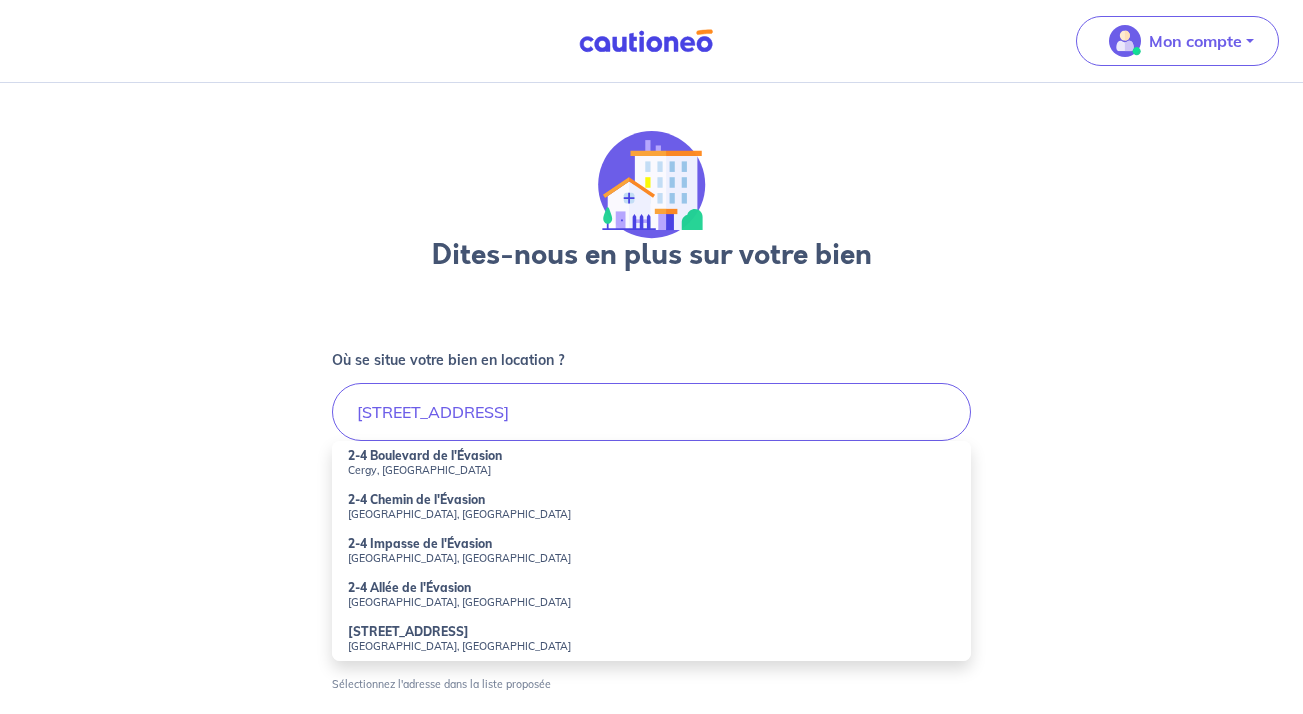 type on "2-4 Boulevard de l'Évasion, Cergy, France" 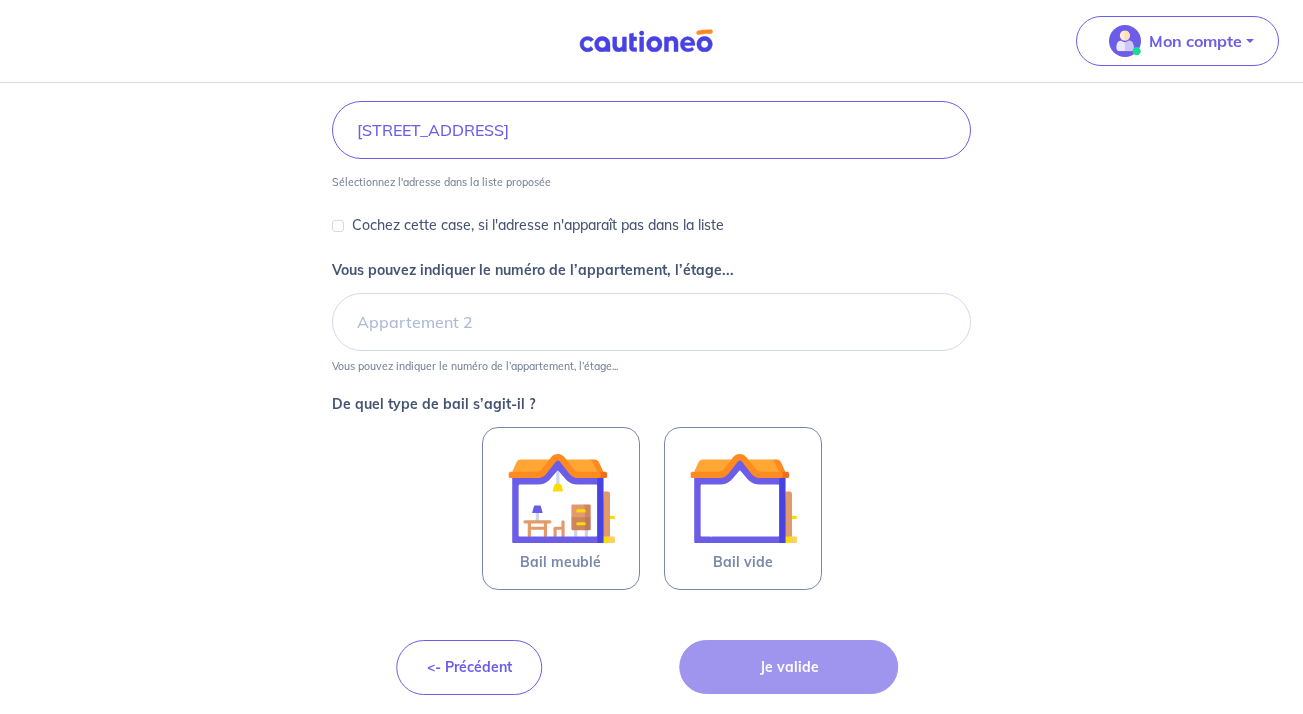 scroll, scrollTop: 287, scrollLeft: 0, axis: vertical 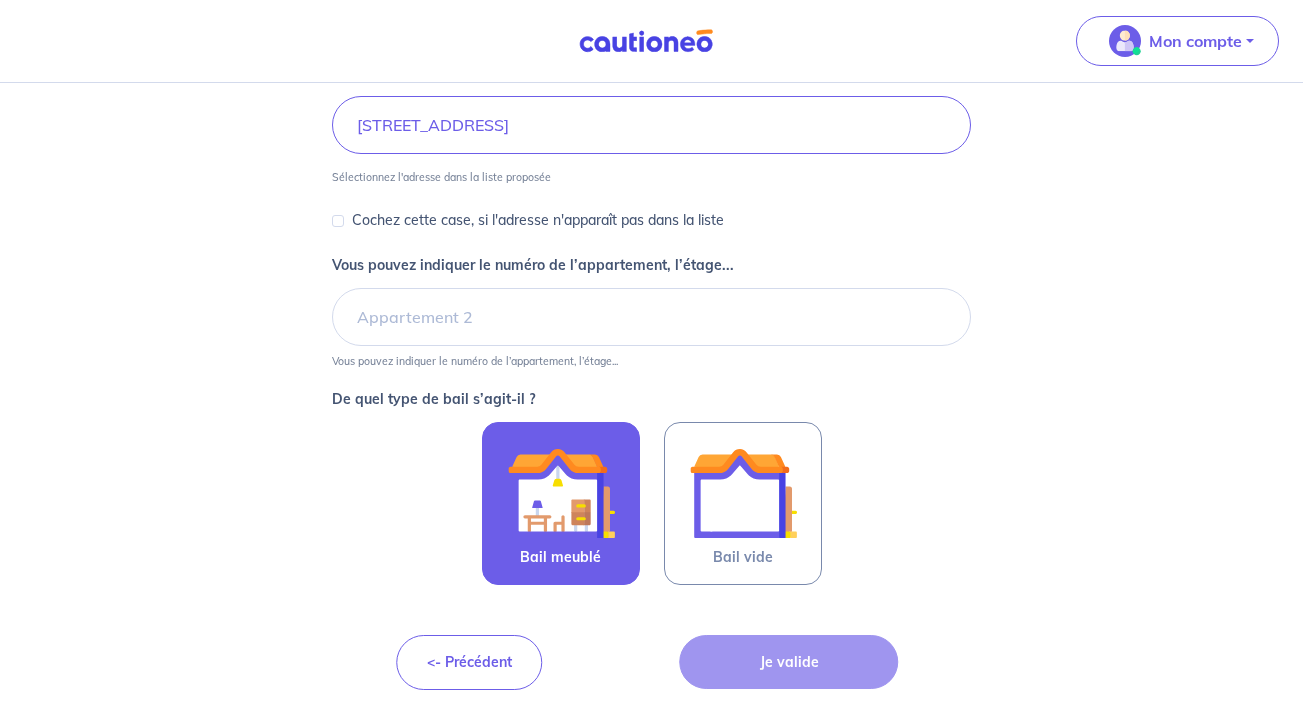 click at bounding box center [561, 493] 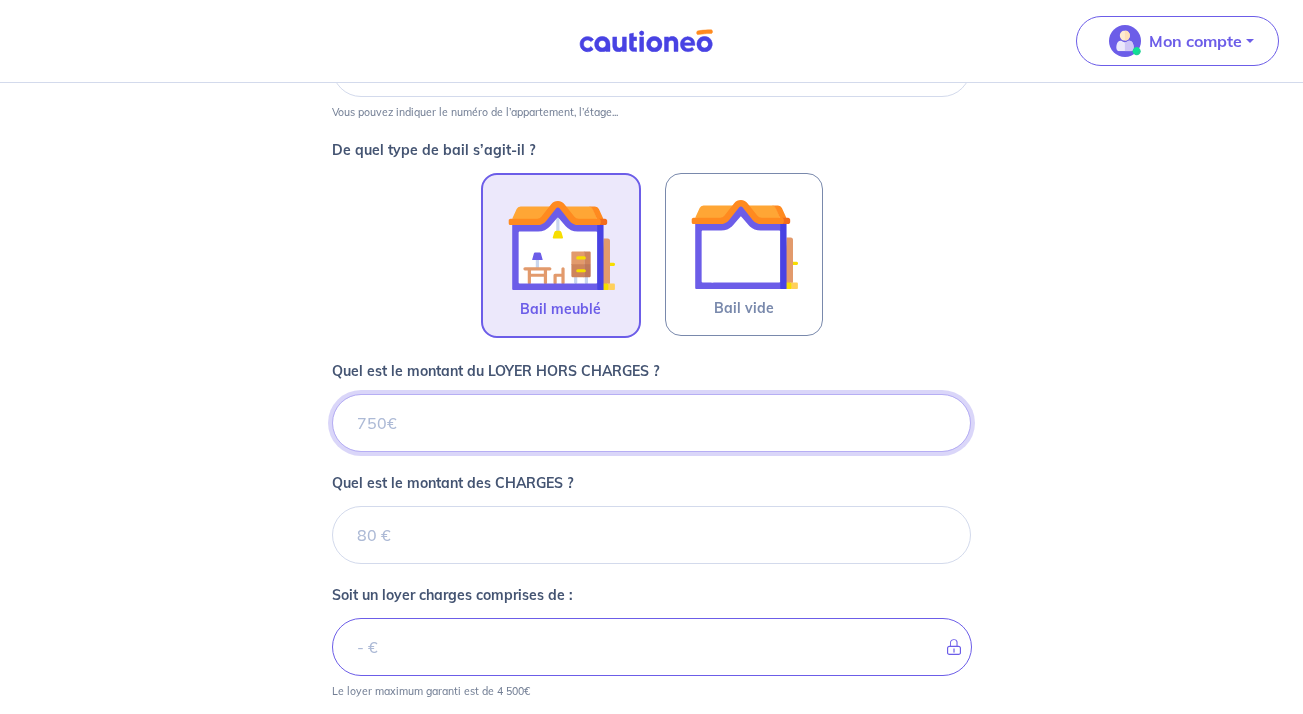 scroll, scrollTop: 544, scrollLeft: 0, axis: vertical 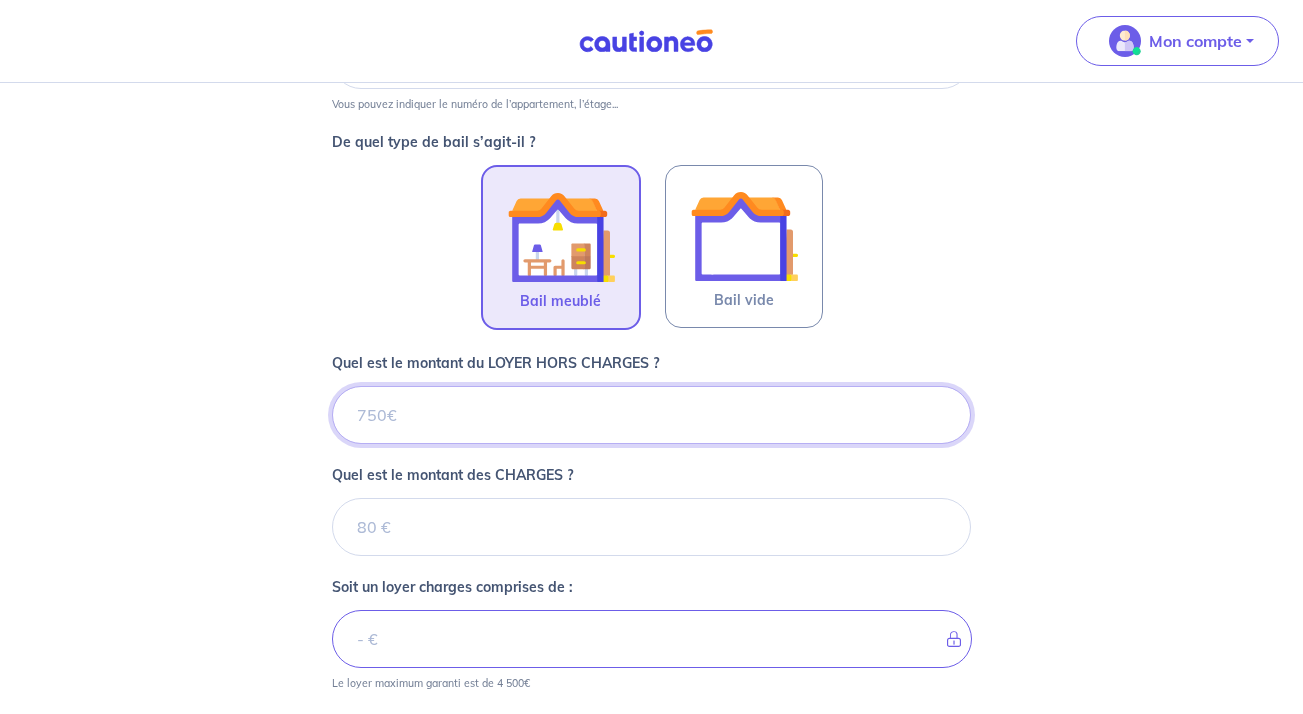 click on "Quel est le montant du LOYER HORS CHARGES ?" at bounding box center (652, 415) 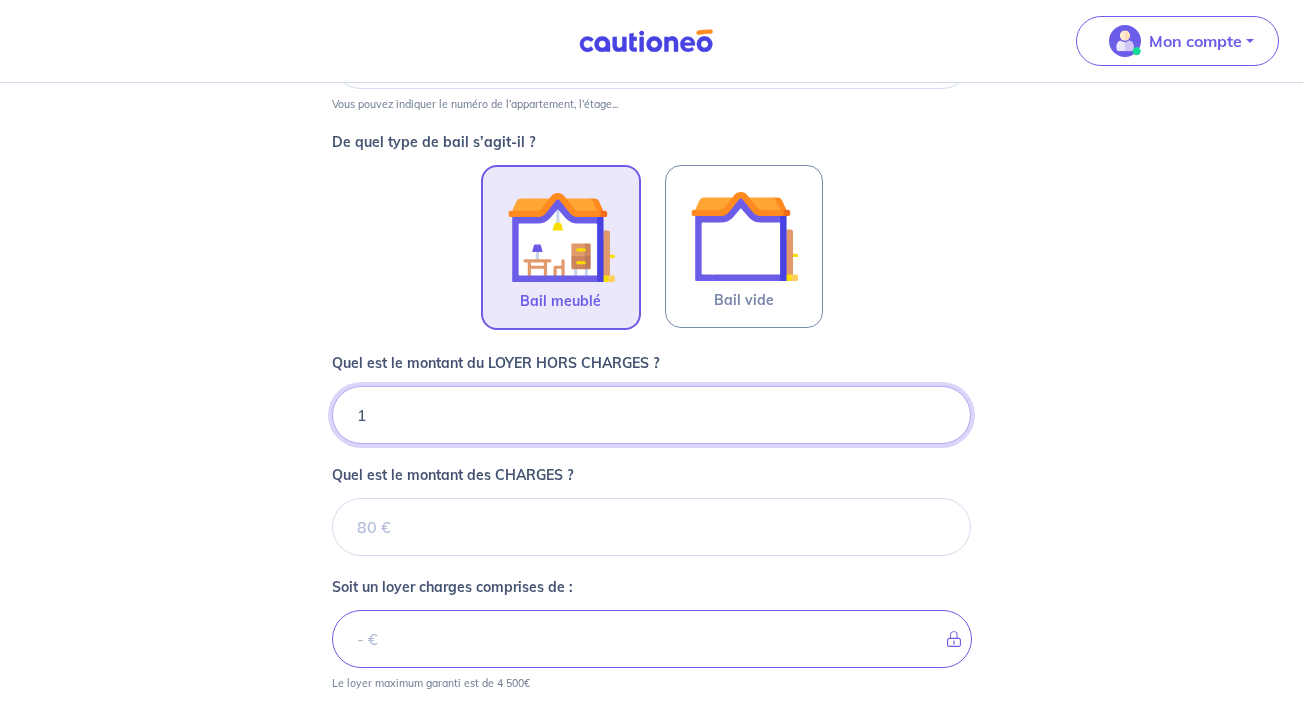 type on "12" 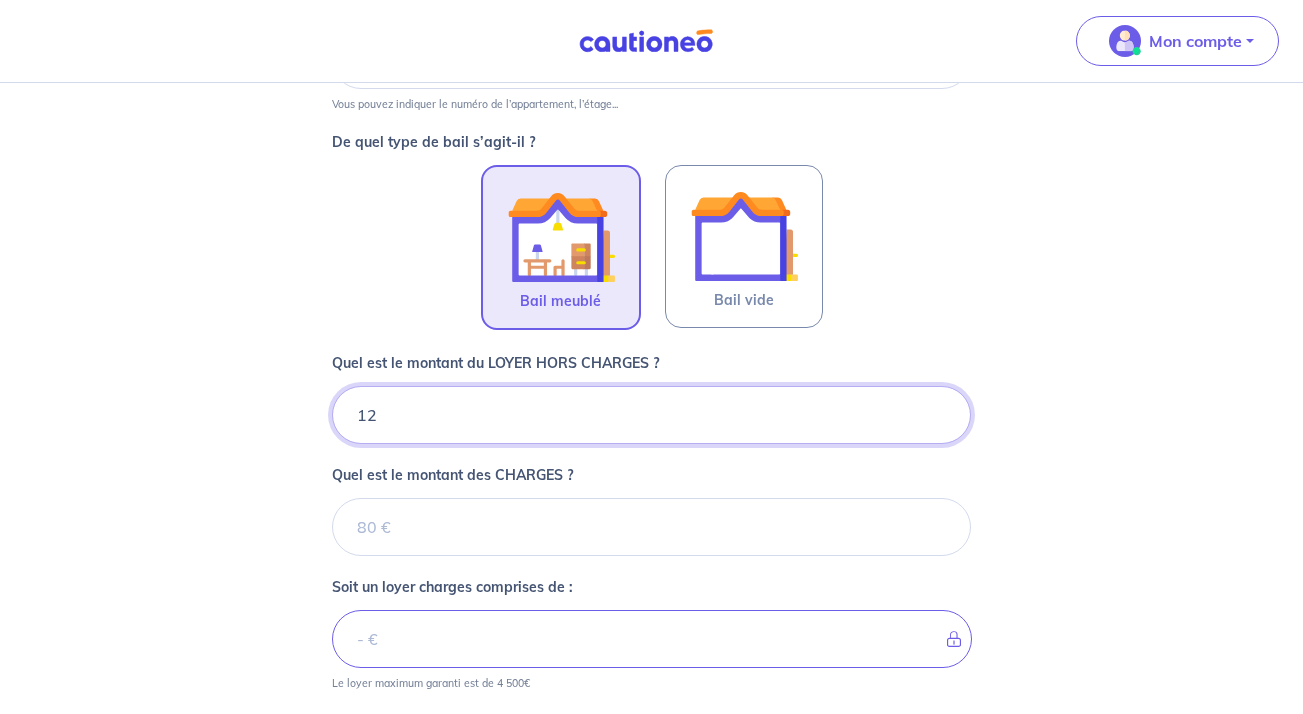 type 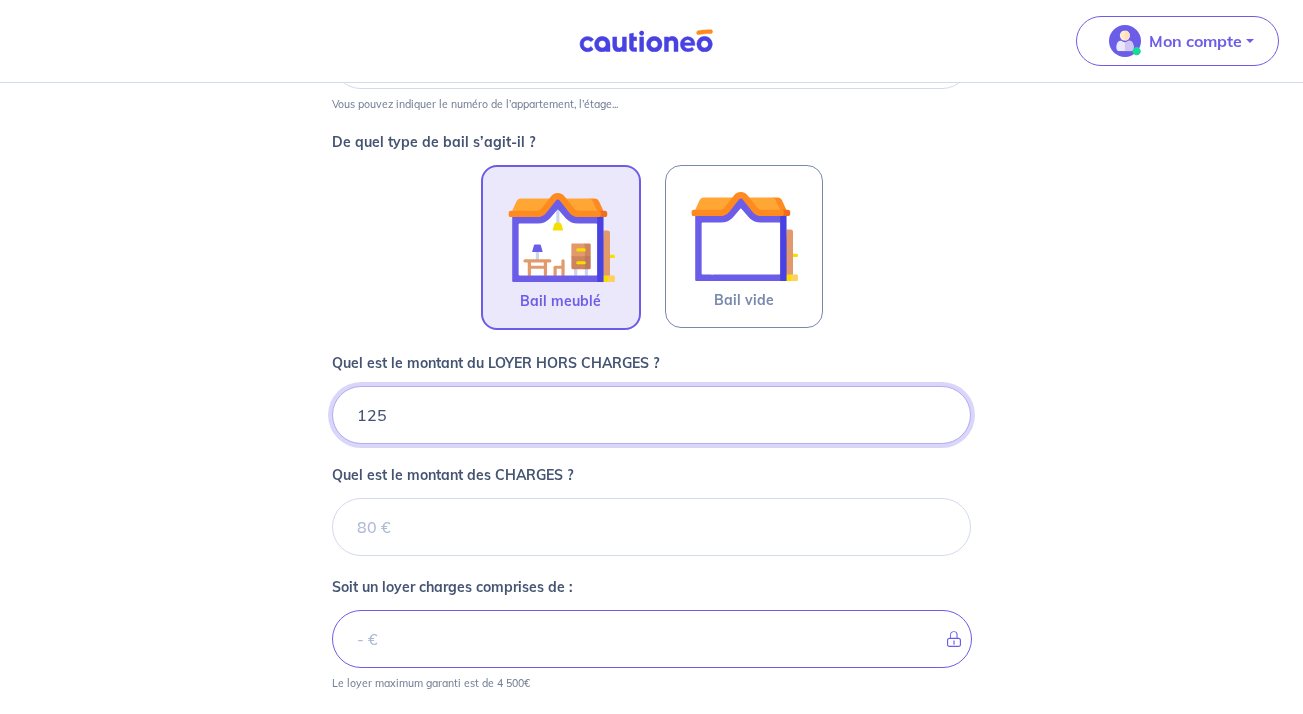 type on "1250" 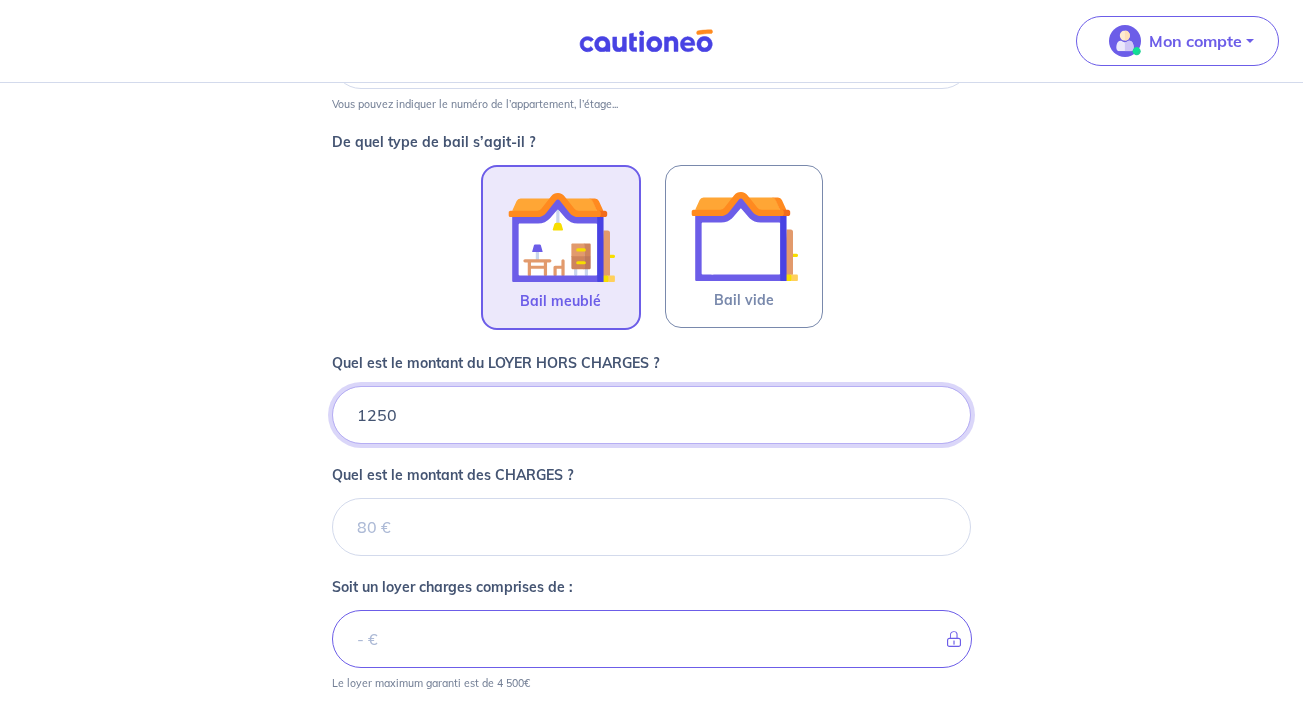 type 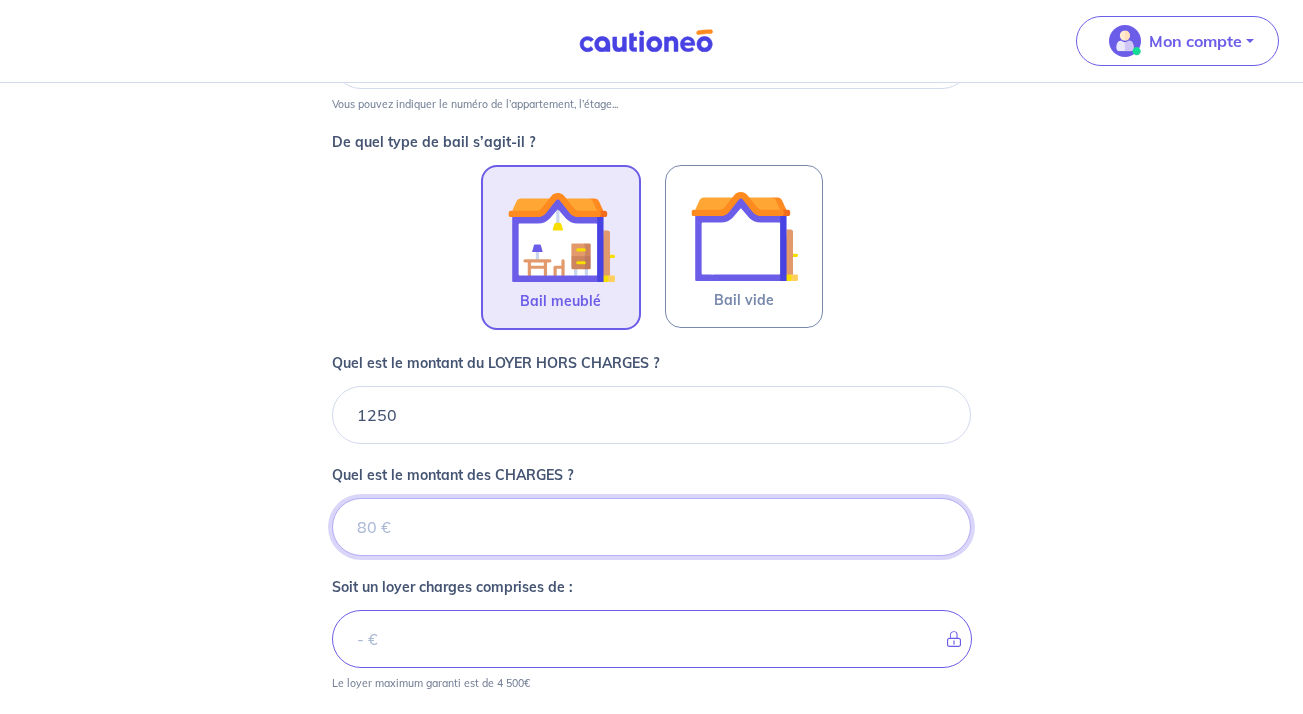click on "Quel est le montant des CHARGES ?" at bounding box center [652, 527] 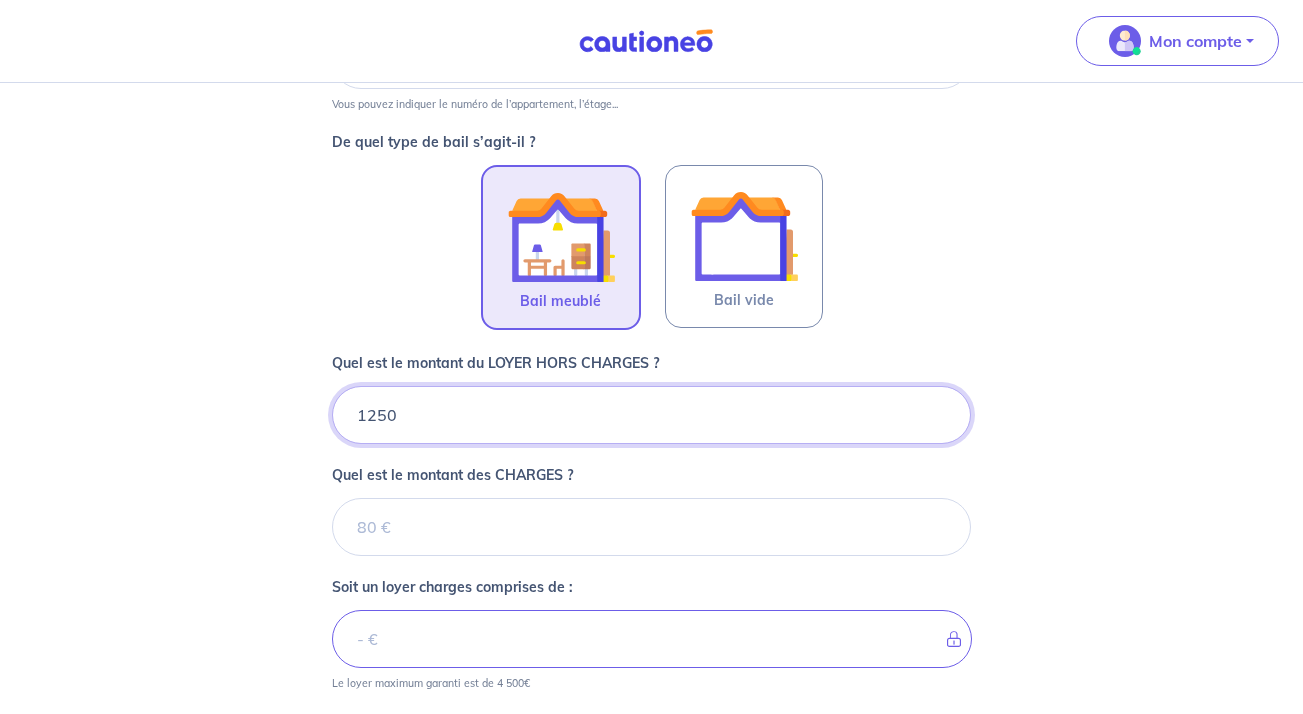 click on "1250" at bounding box center (652, 415) 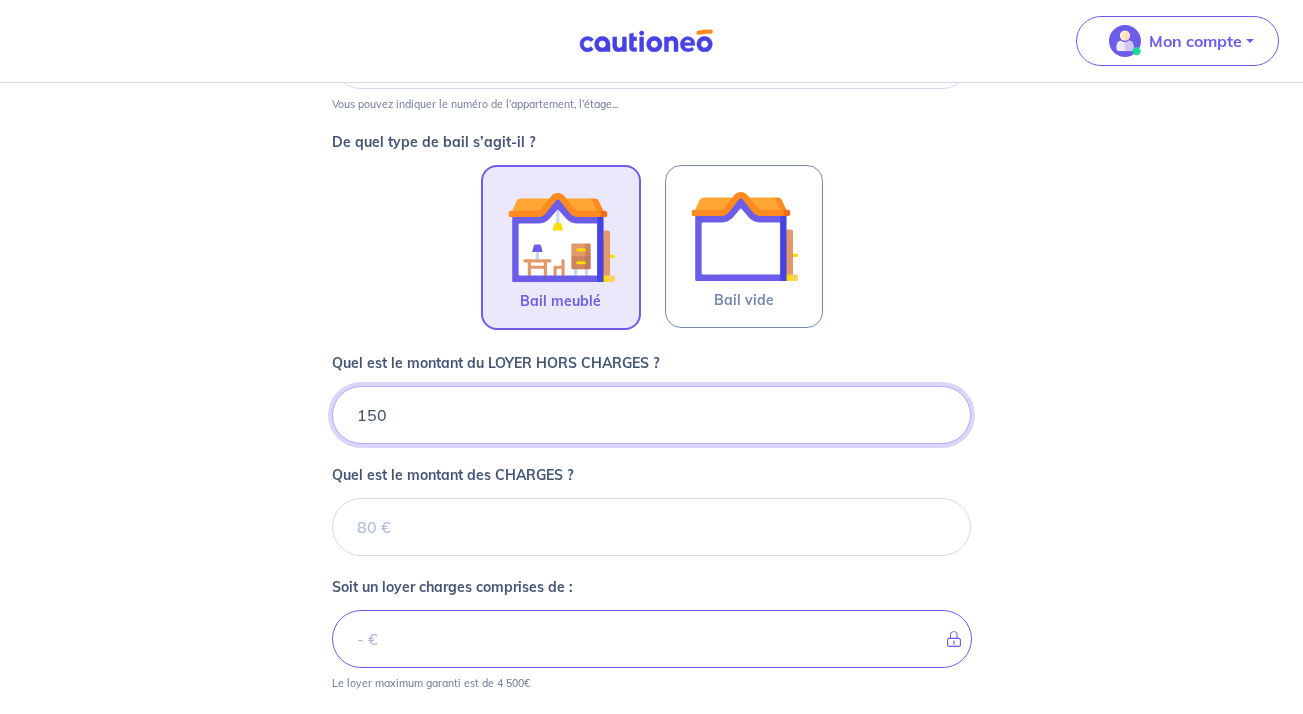 type 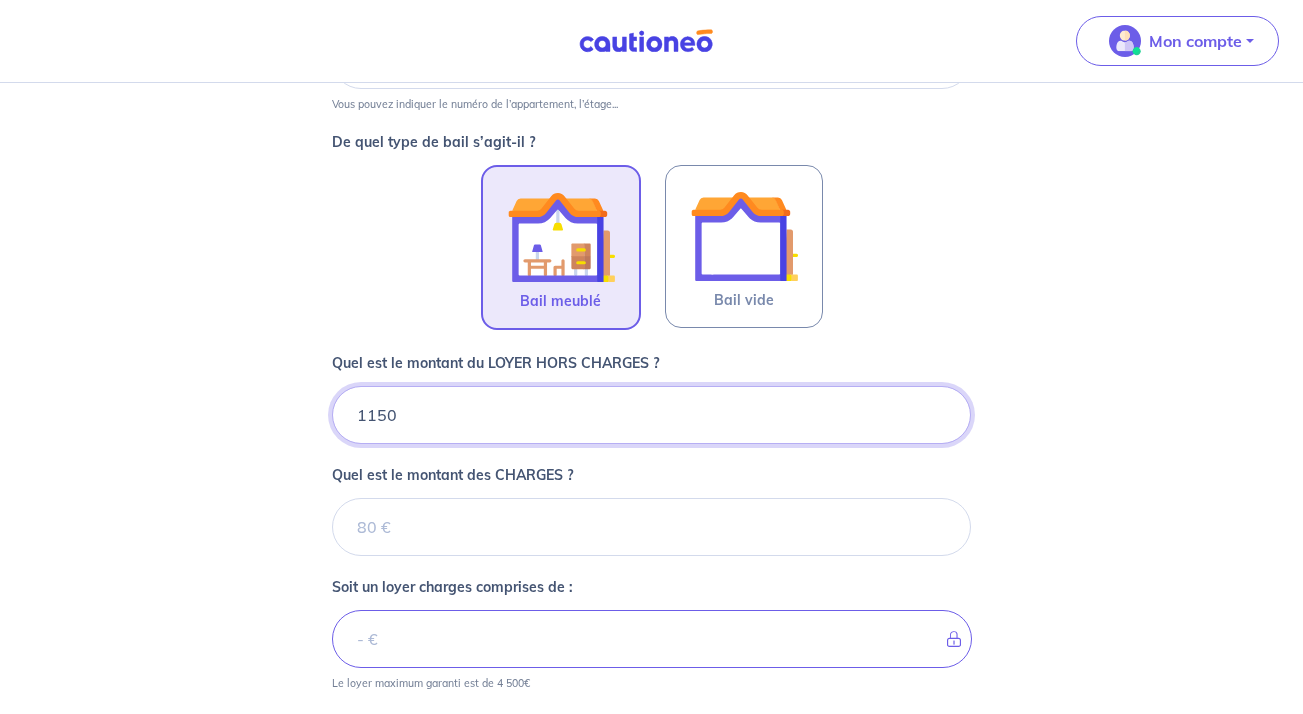 type 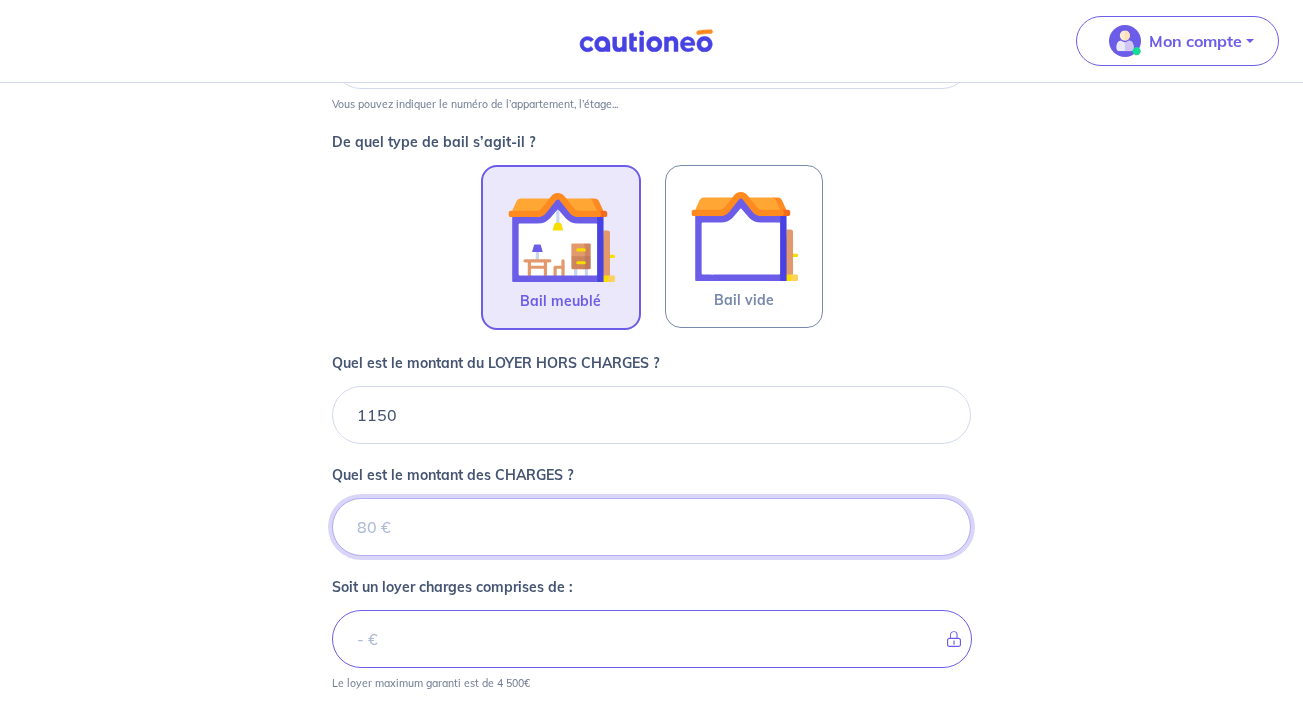 click on "Quel est le montant des CHARGES ?" at bounding box center (652, 527) 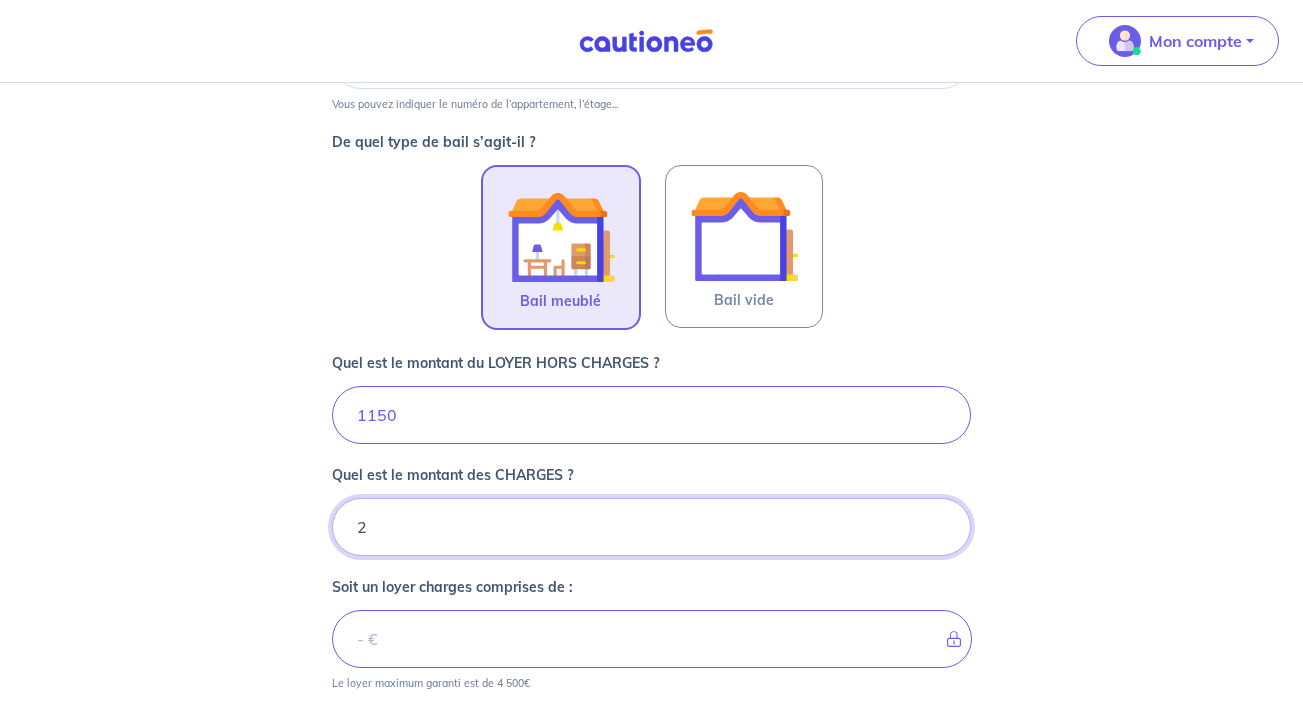 type on "25" 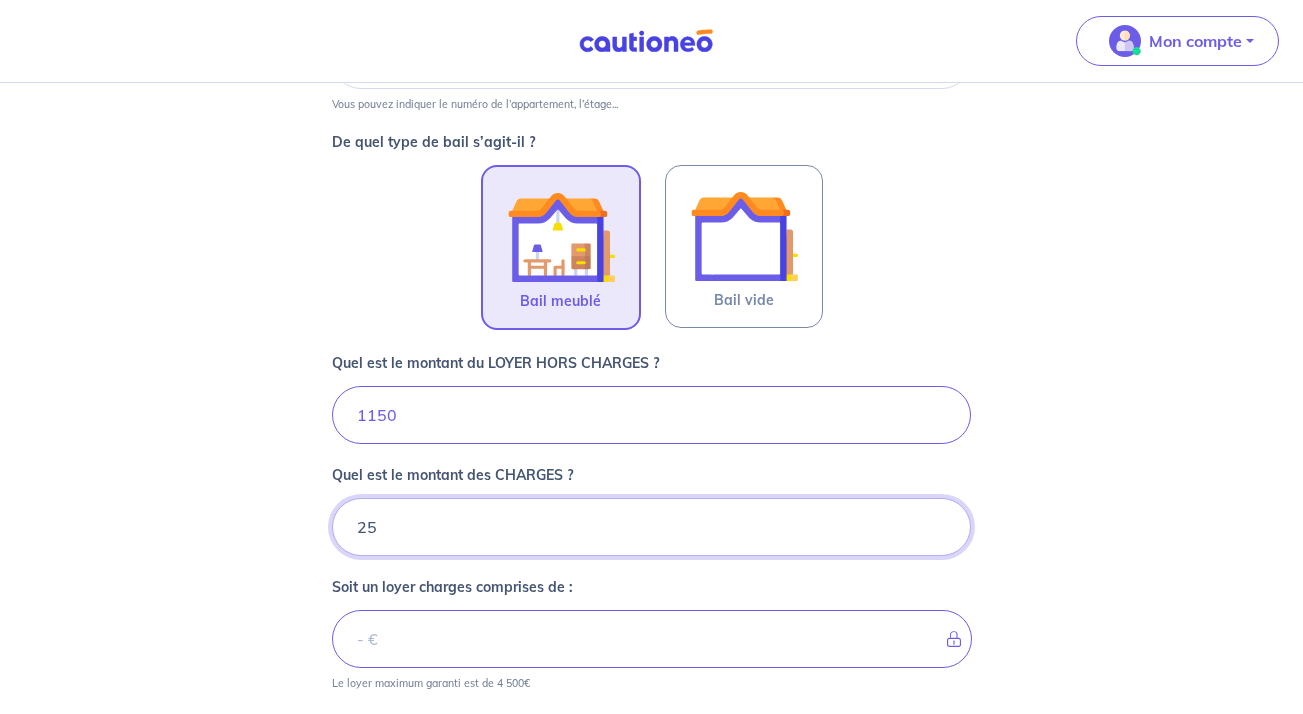 type on "1152" 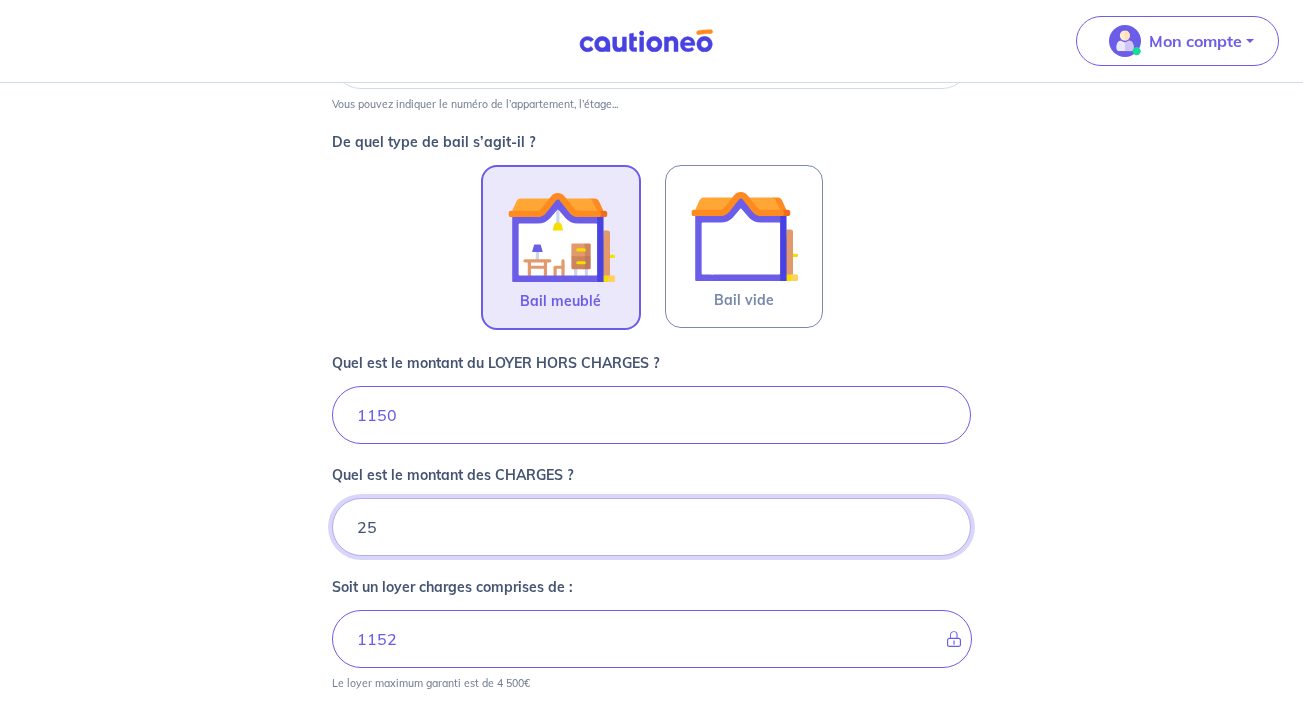type on "250" 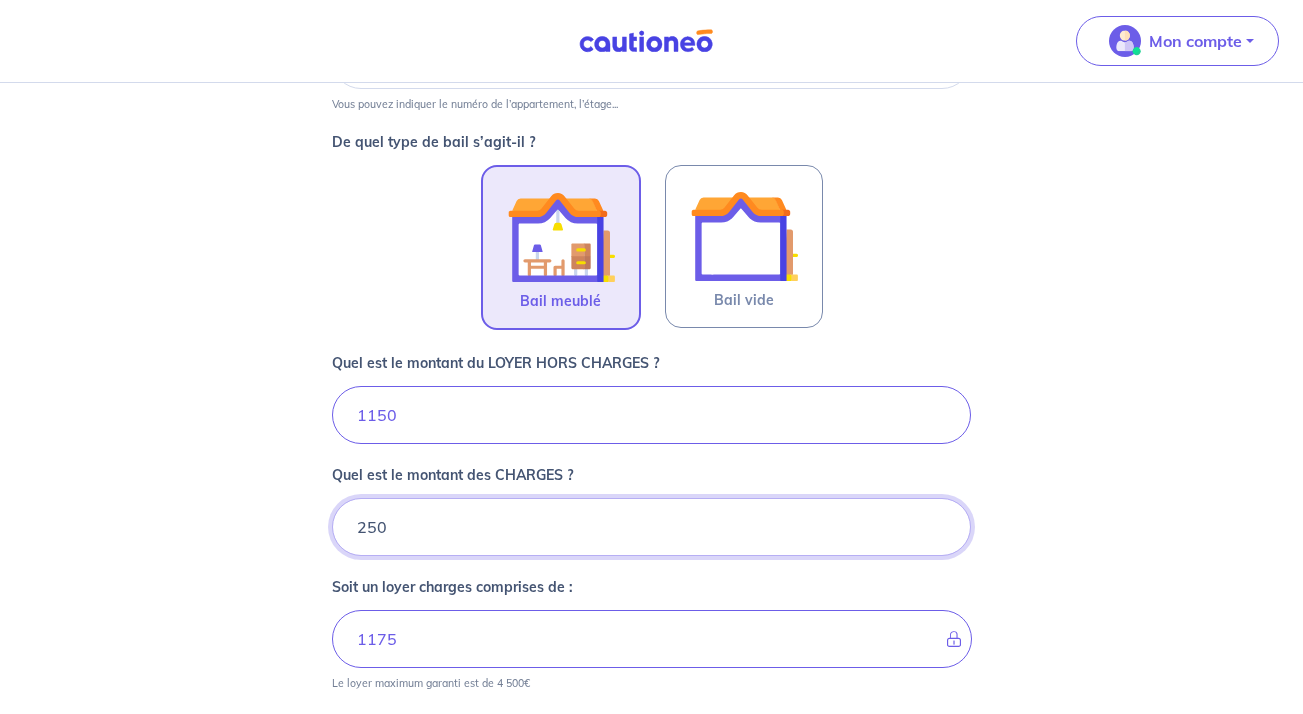 type on "1400" 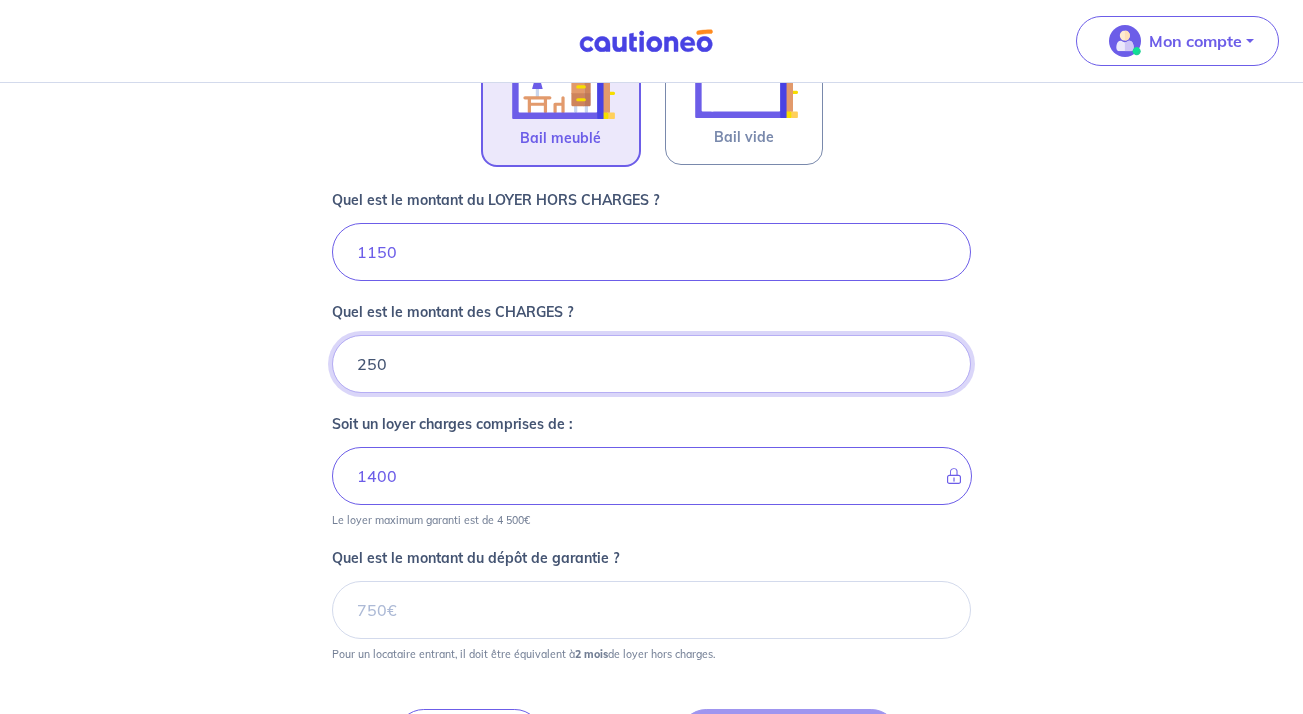 scroll, scrollTop: 781, scrollLeft: 0, axis: vertical 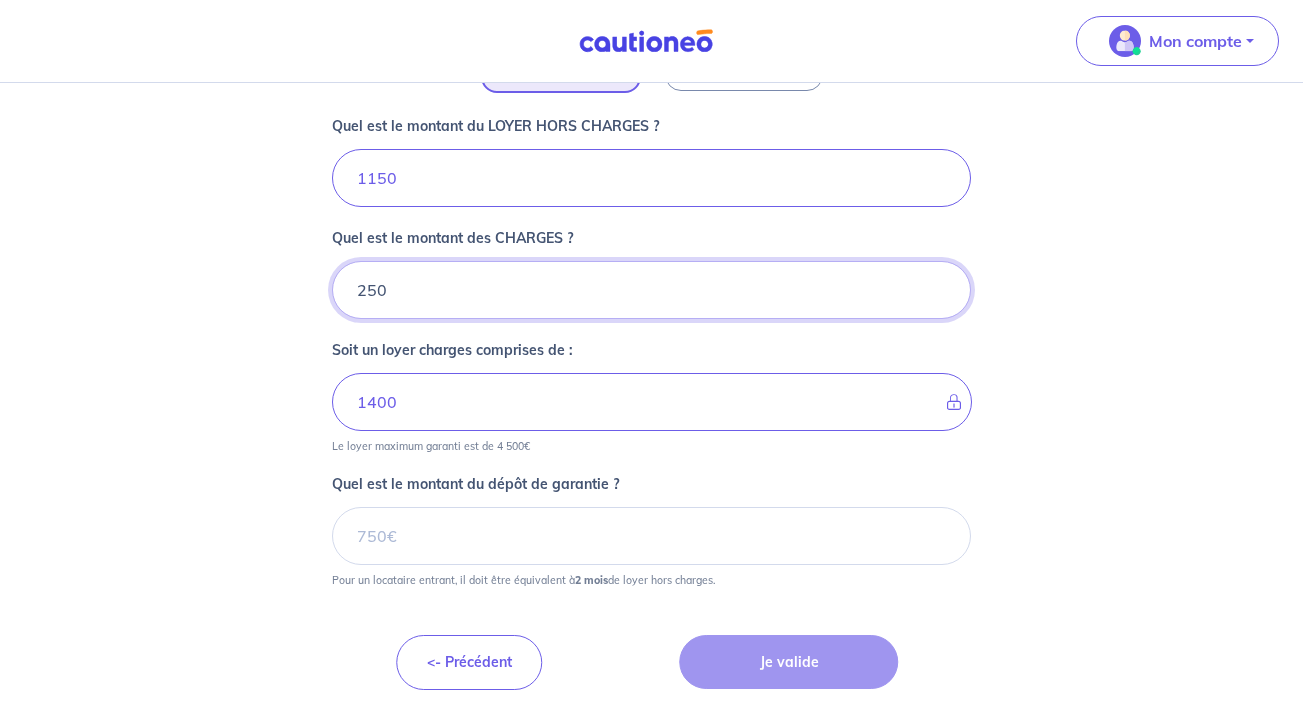 type on "250" 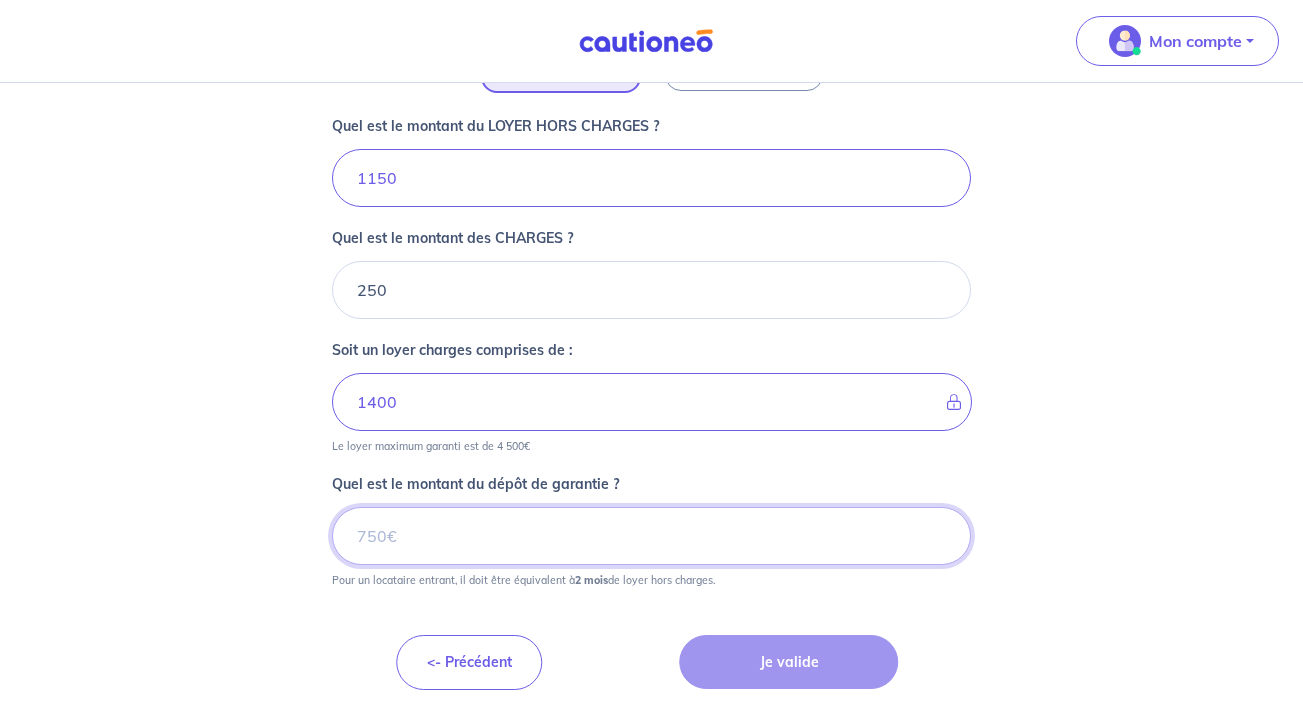 click on "Quel est le montant du dépôt de garantie ?" at bounding box center [652, 536] 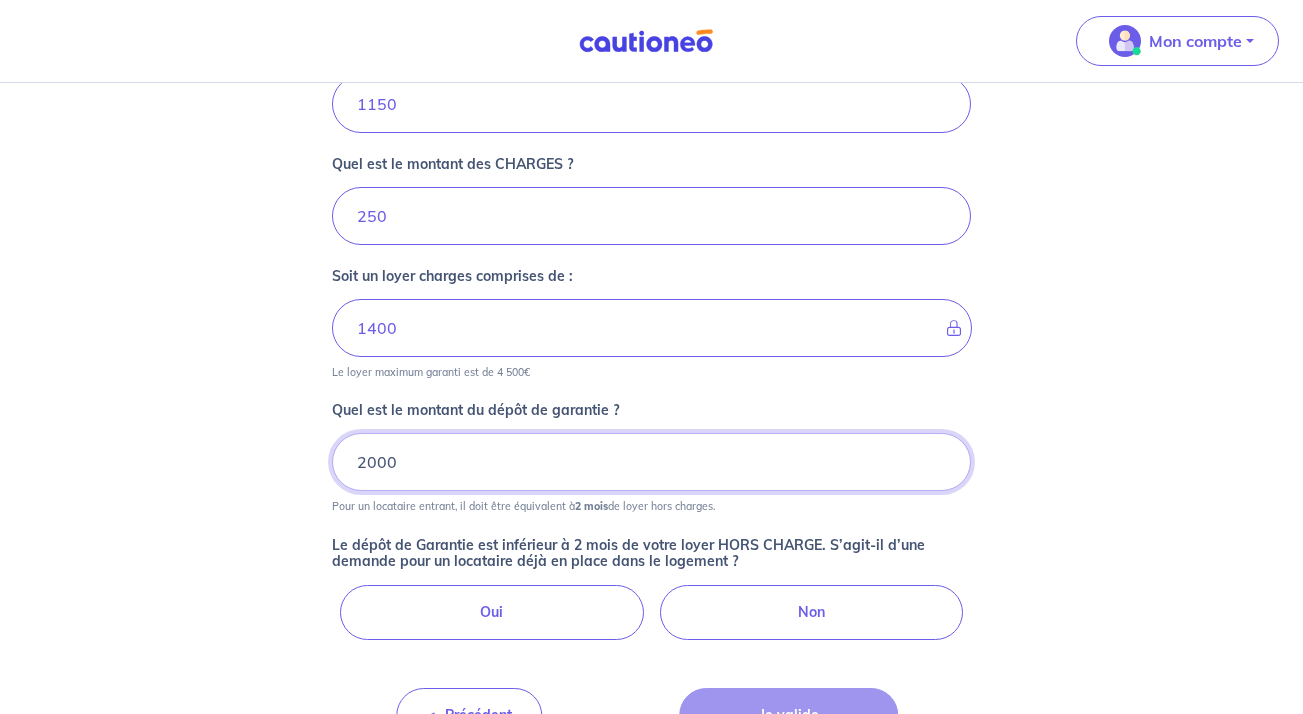 scroll, scrollTop: 908, scrollLeft: 0, axis: vertical 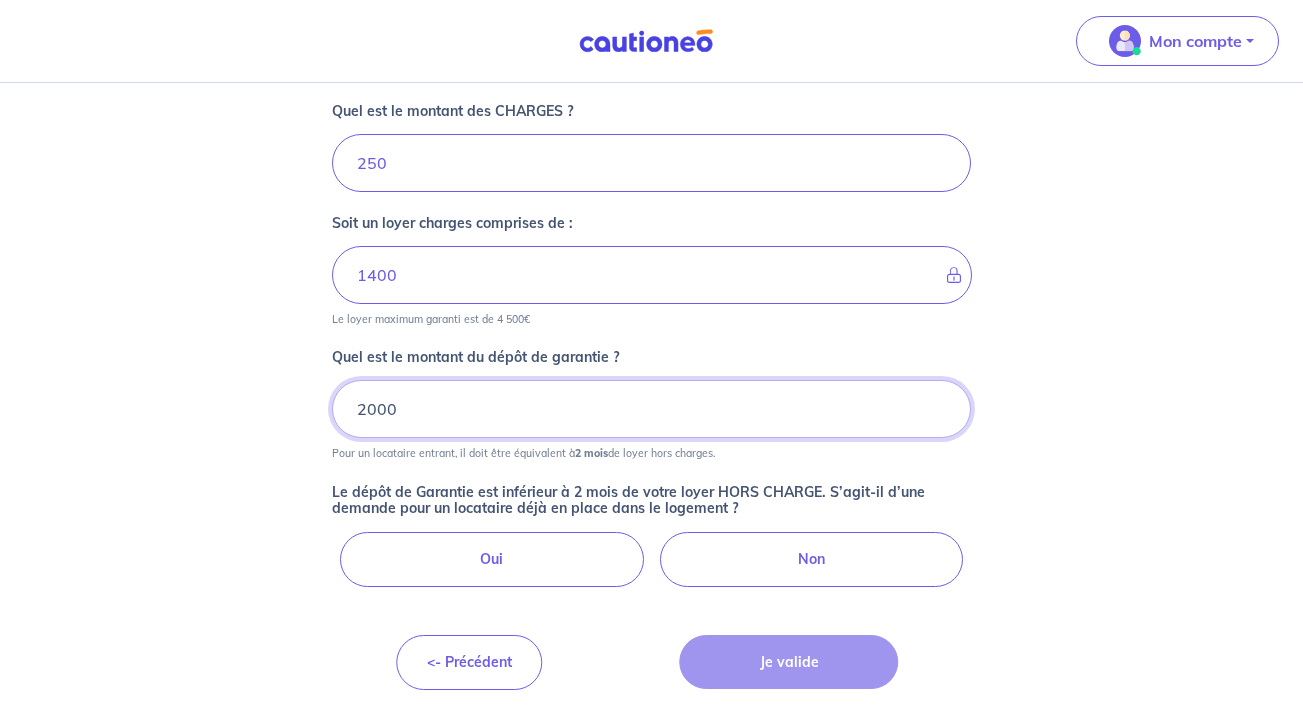 type on "2000" 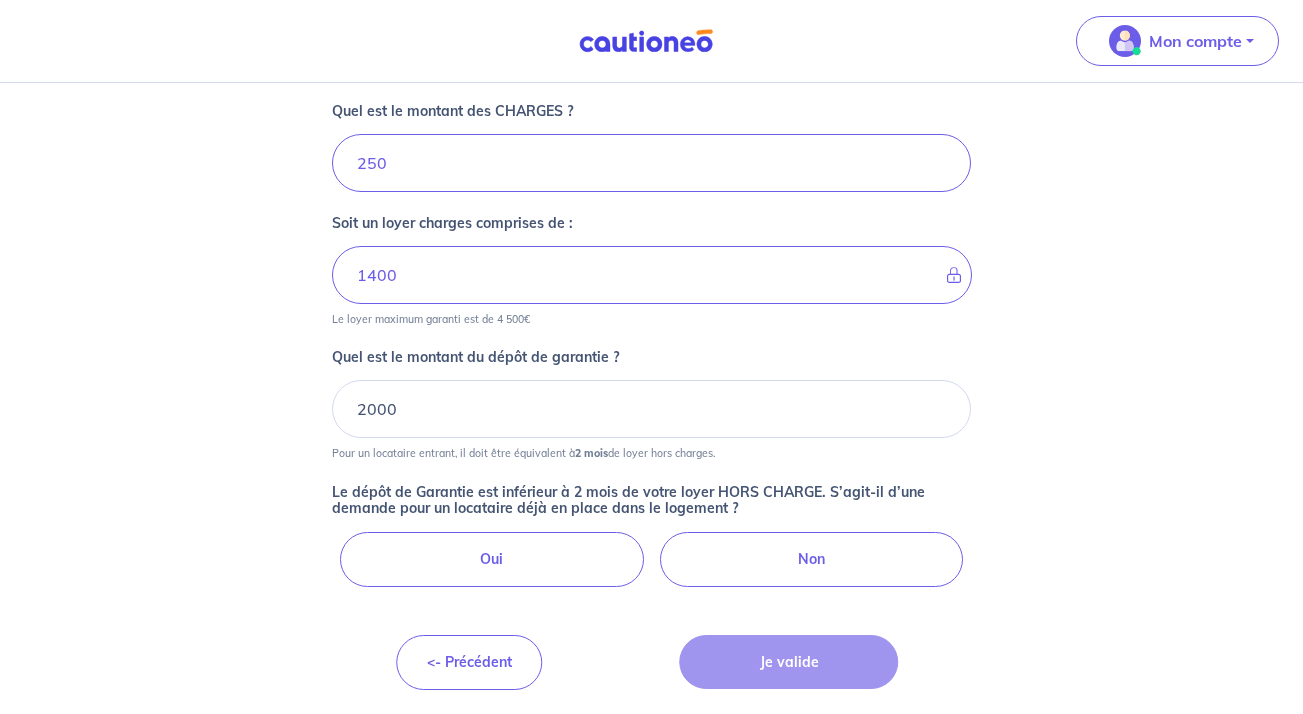 click on "Non" at bounding box center [812, 559] 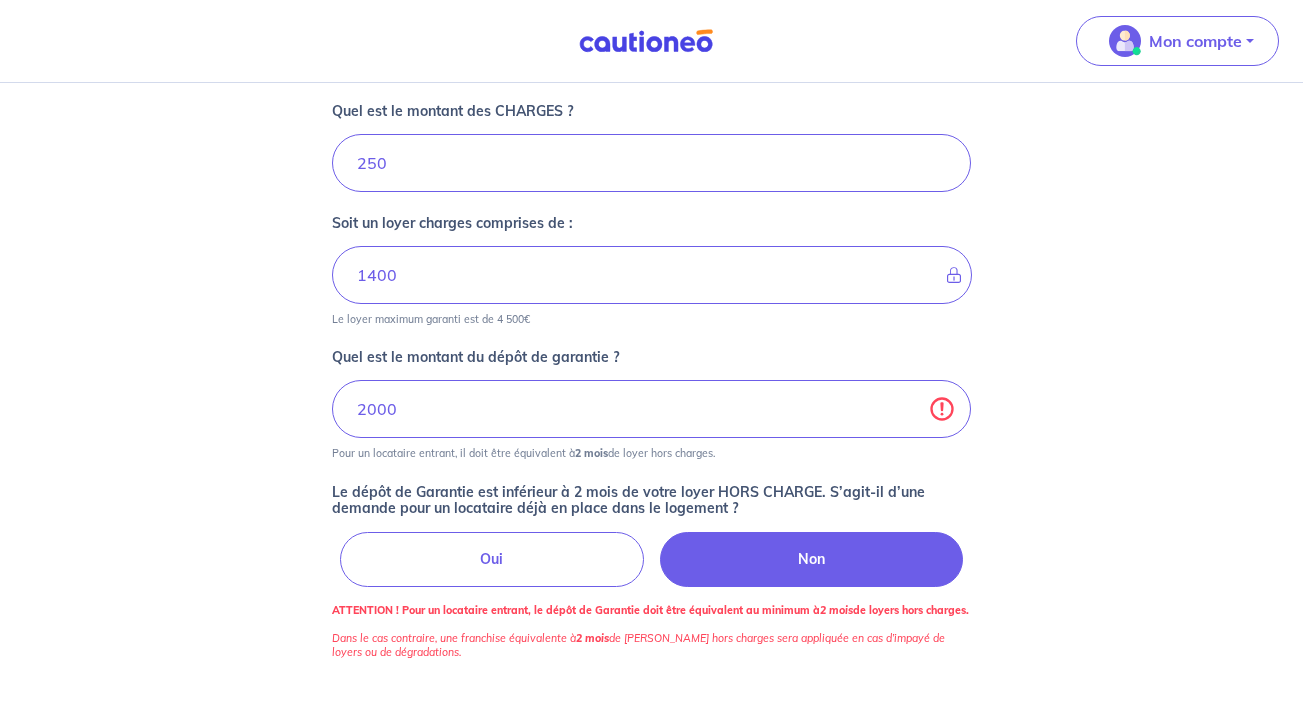 scroll, scrollTop: 1010, scrollLeft: 0, axis: vertical 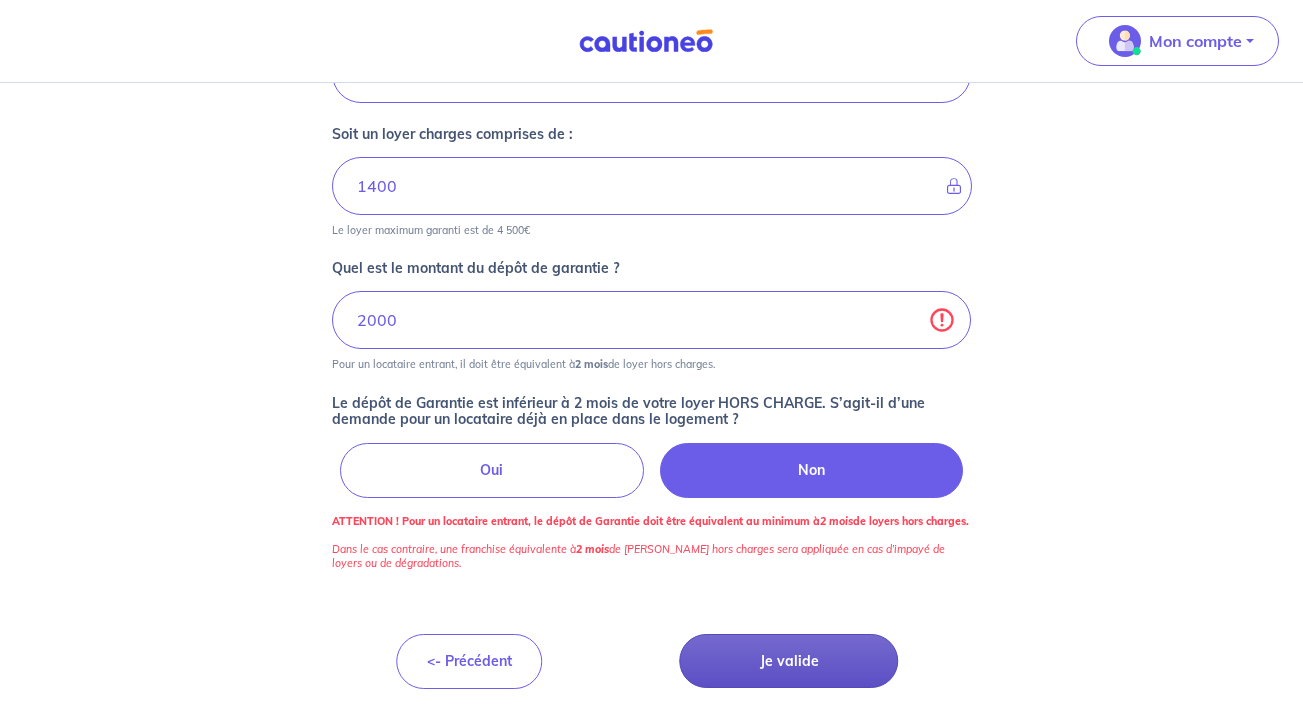 click on "Je valide" at bounding box center [789, 661] 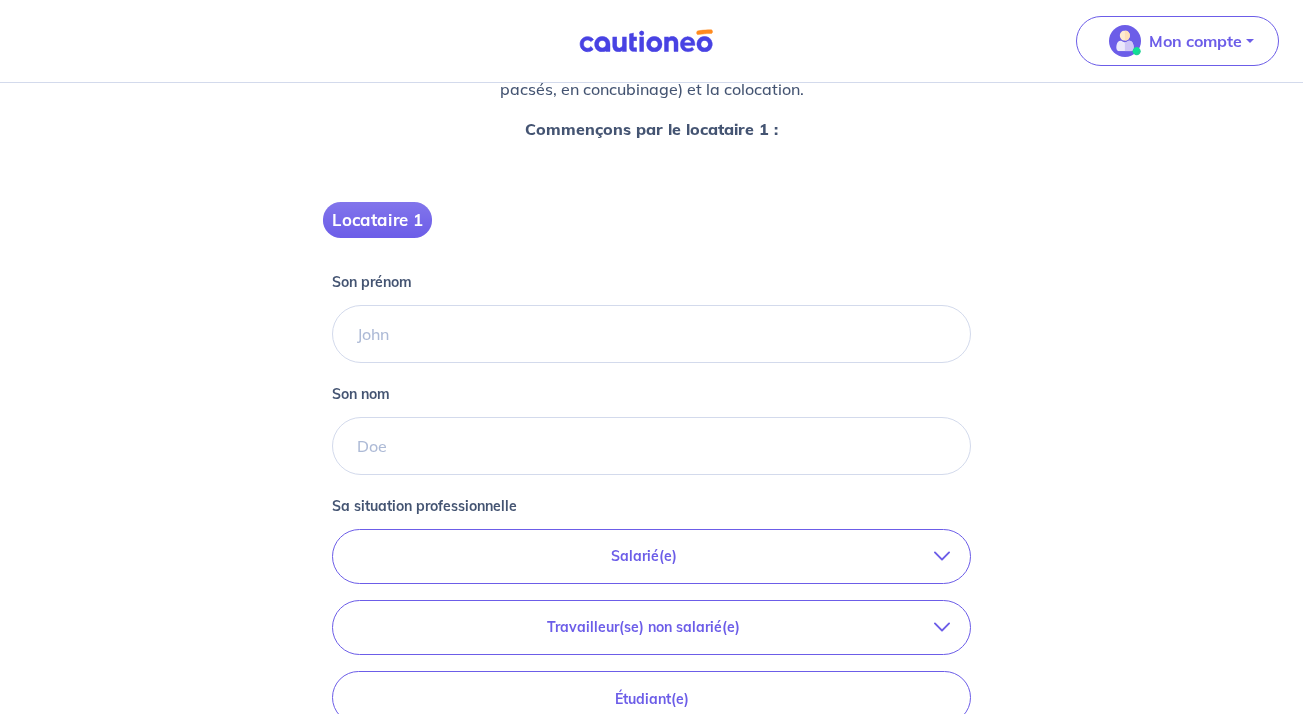 scroll, scrollTop: 258, scrollLeft: 0, axis: vertical 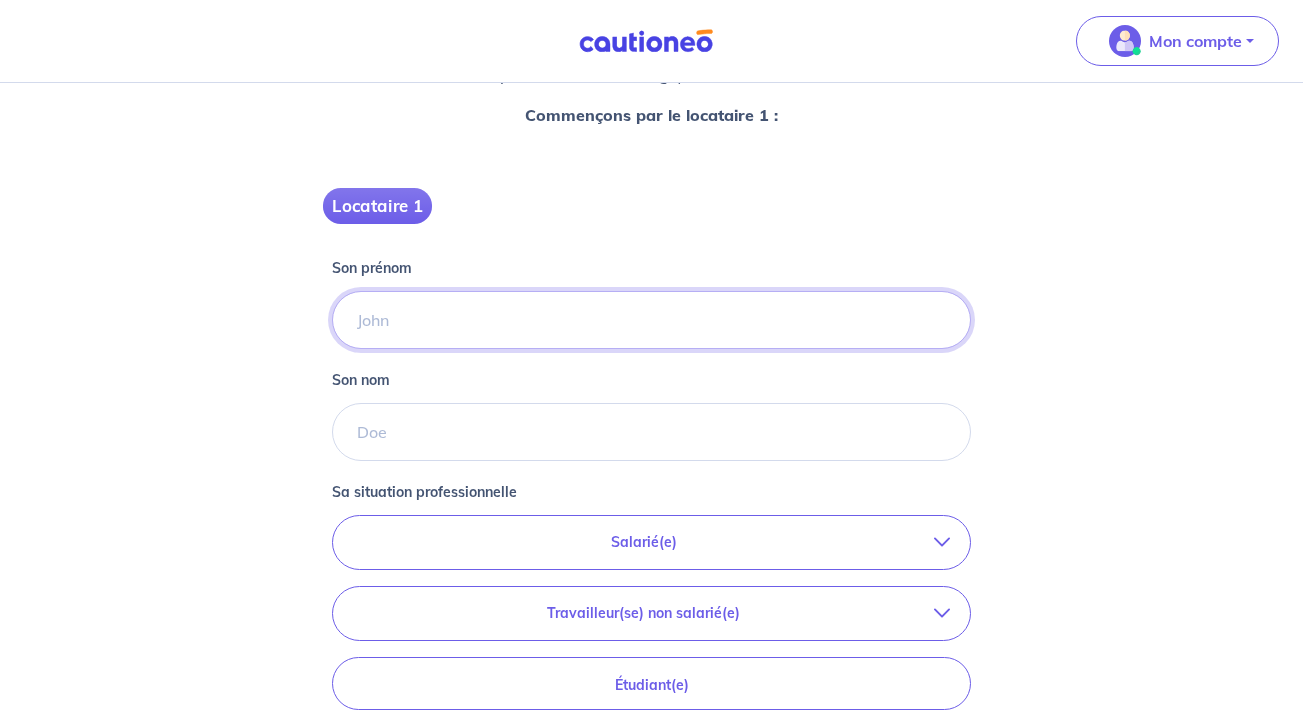 click on "Son prénom" at bounding box center [652, 320] 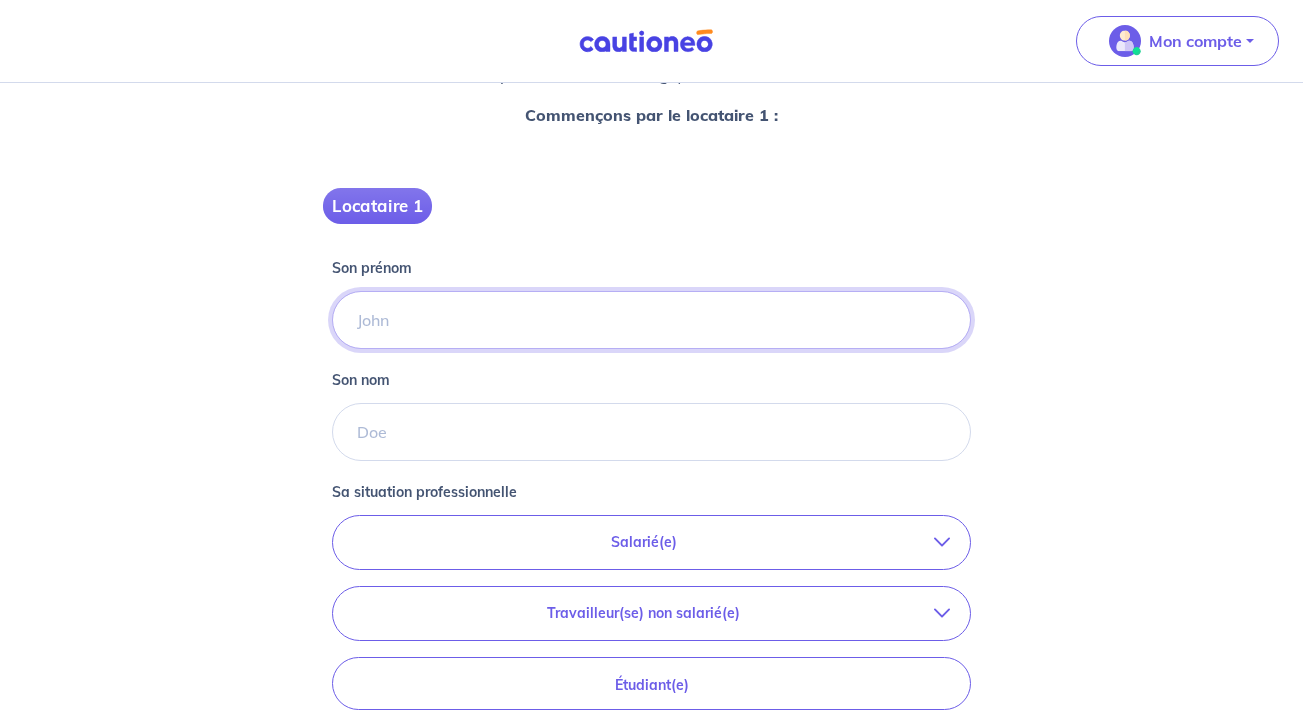 type on "benazza" 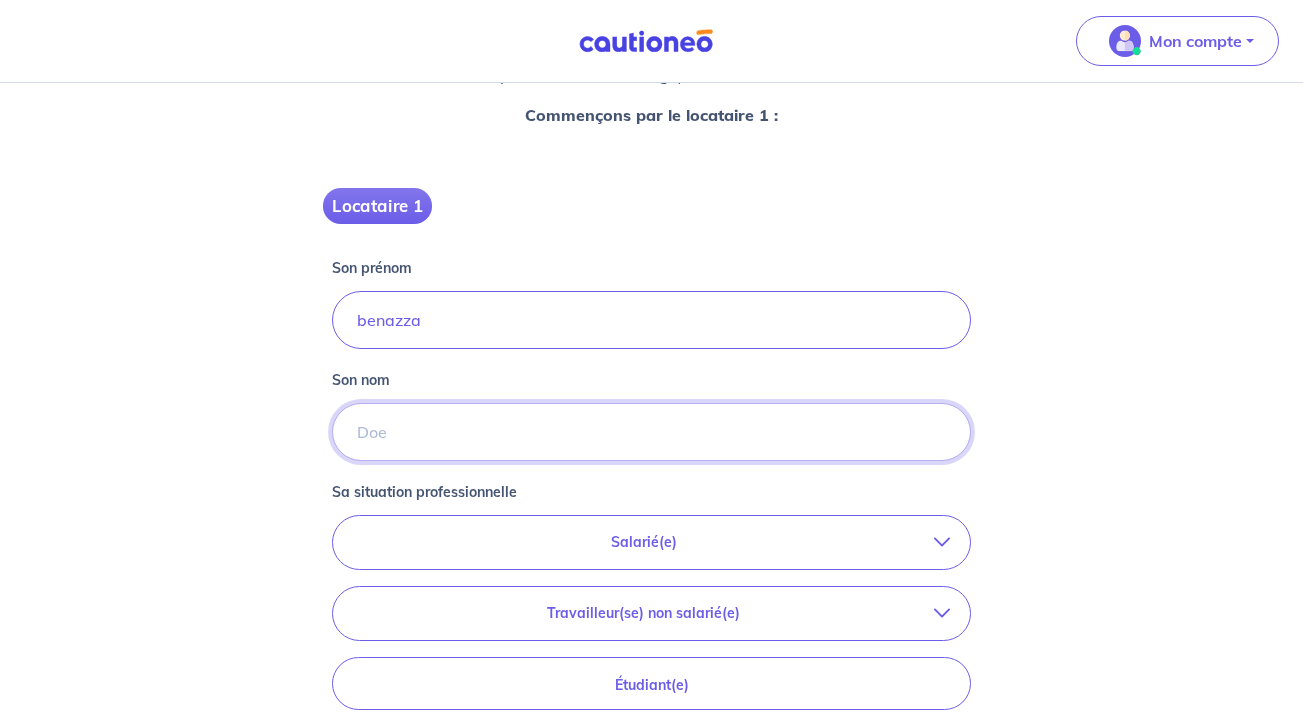 click on "Son nom" at bounding box center (652, 432) 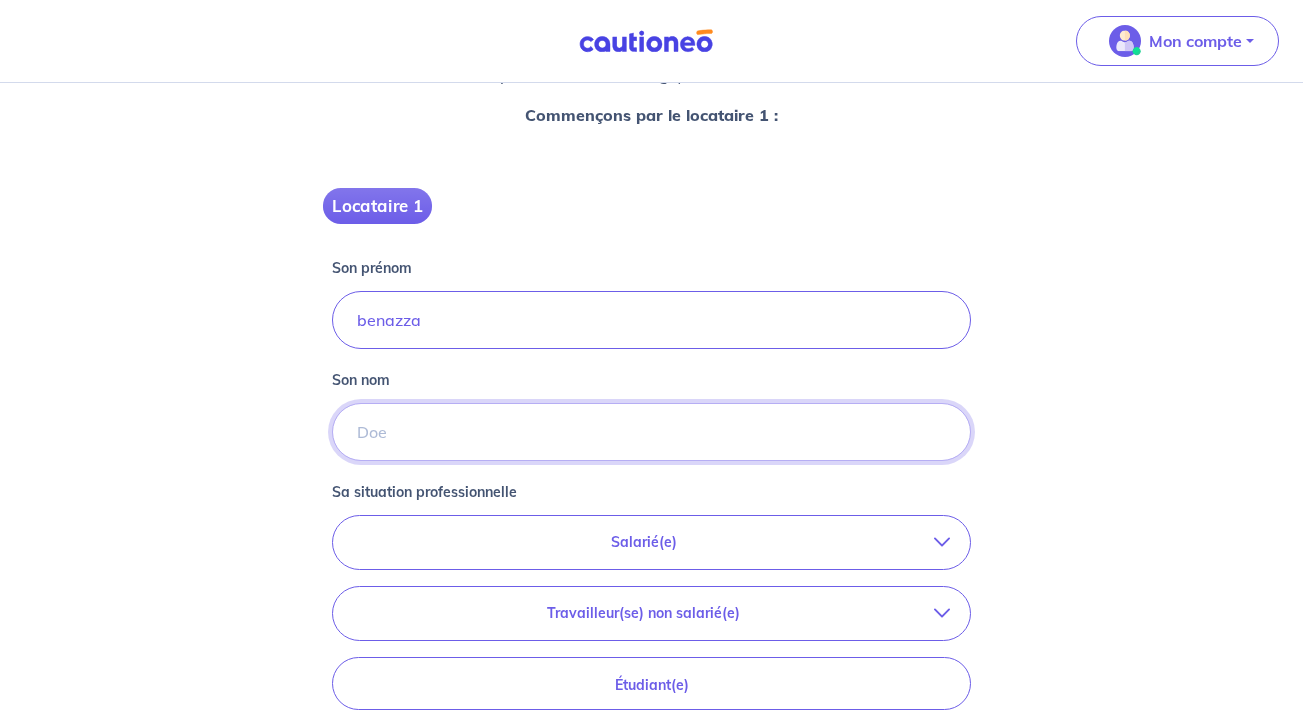 type on "boufelja" 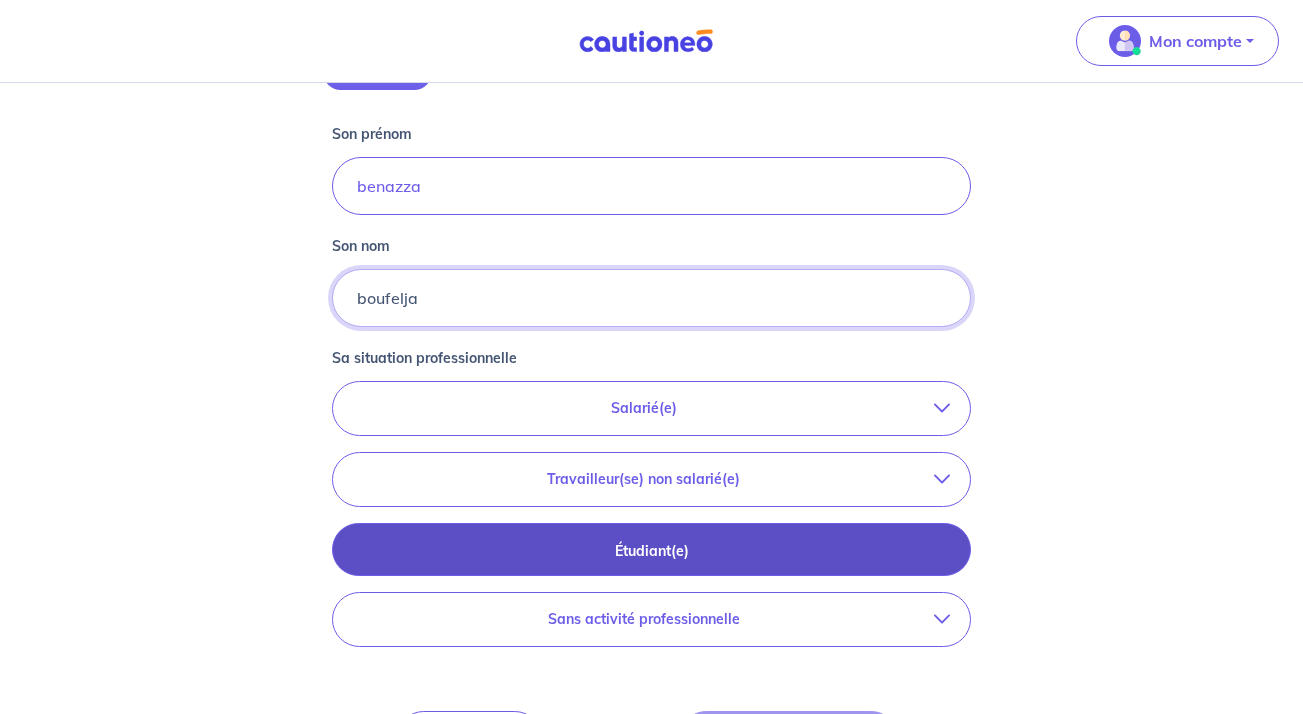 scroll, scrollTop: 397, scrollLeft: 0, axis: vertical 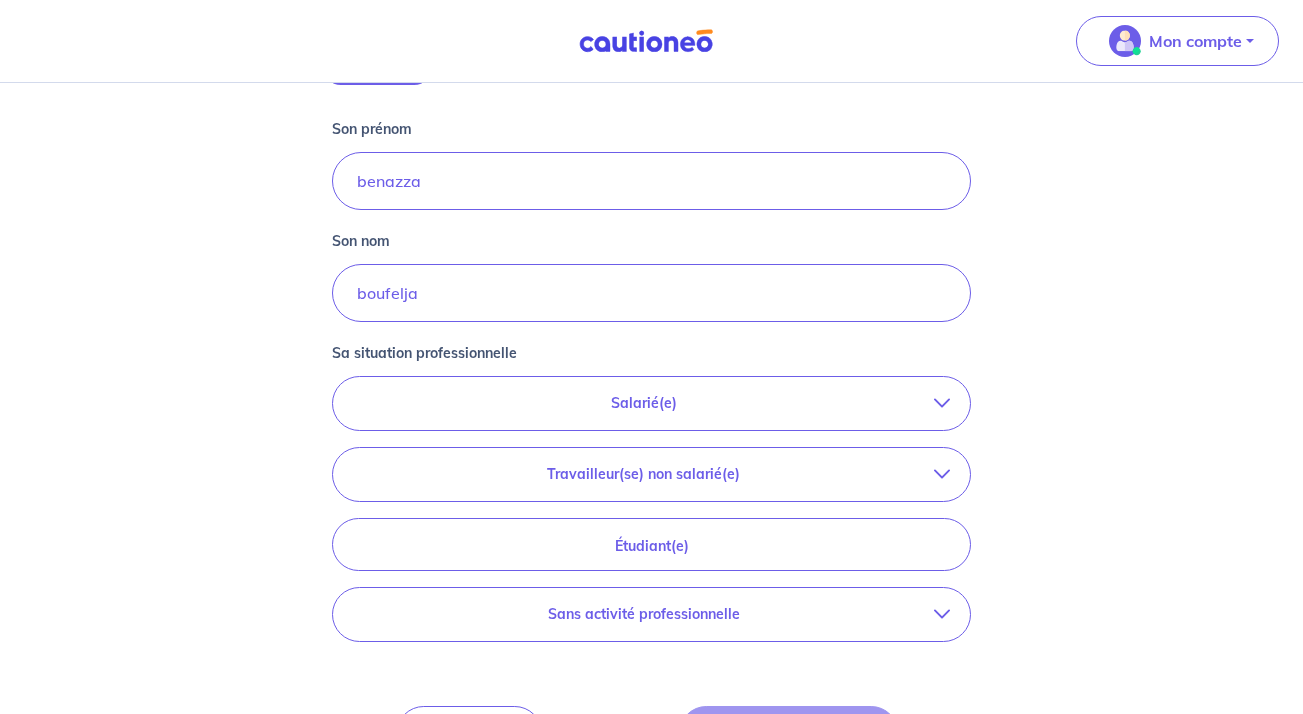 click on "Salarié(e)" at bounding box center (652, 403) 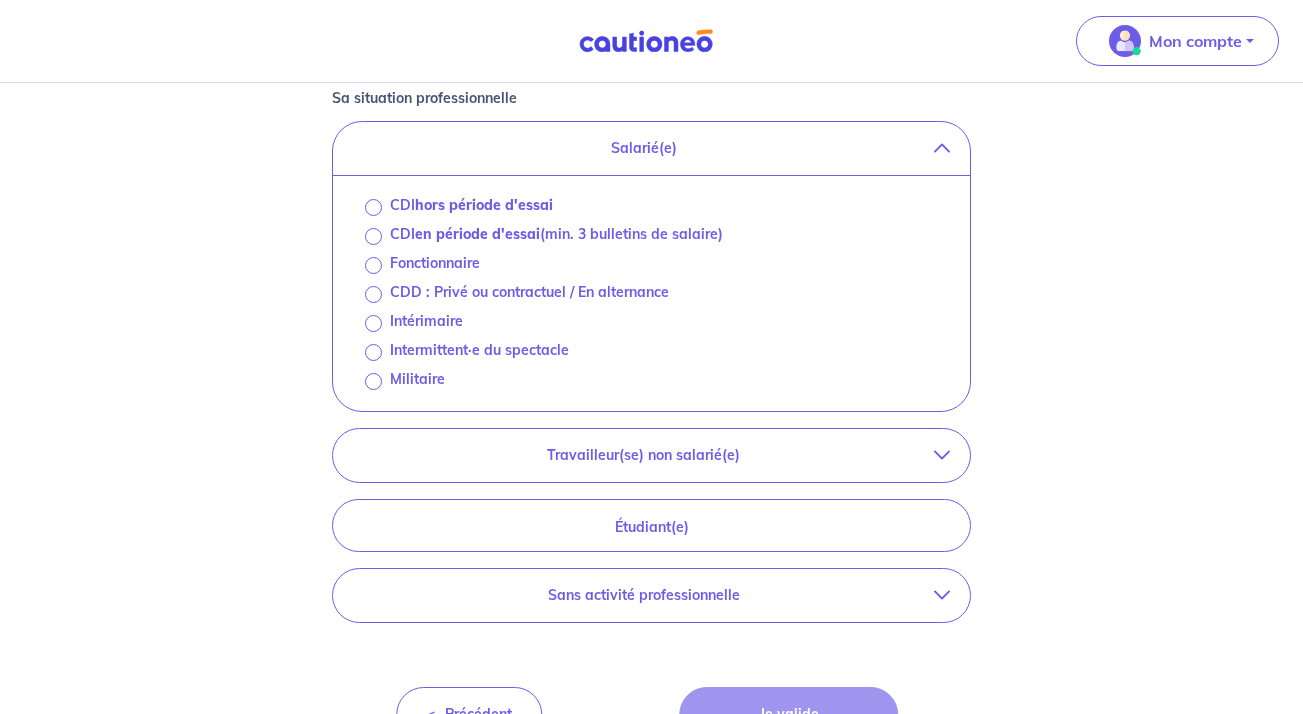scroll, scrollTop: 672, scrollLeft: 0, axis: vertical 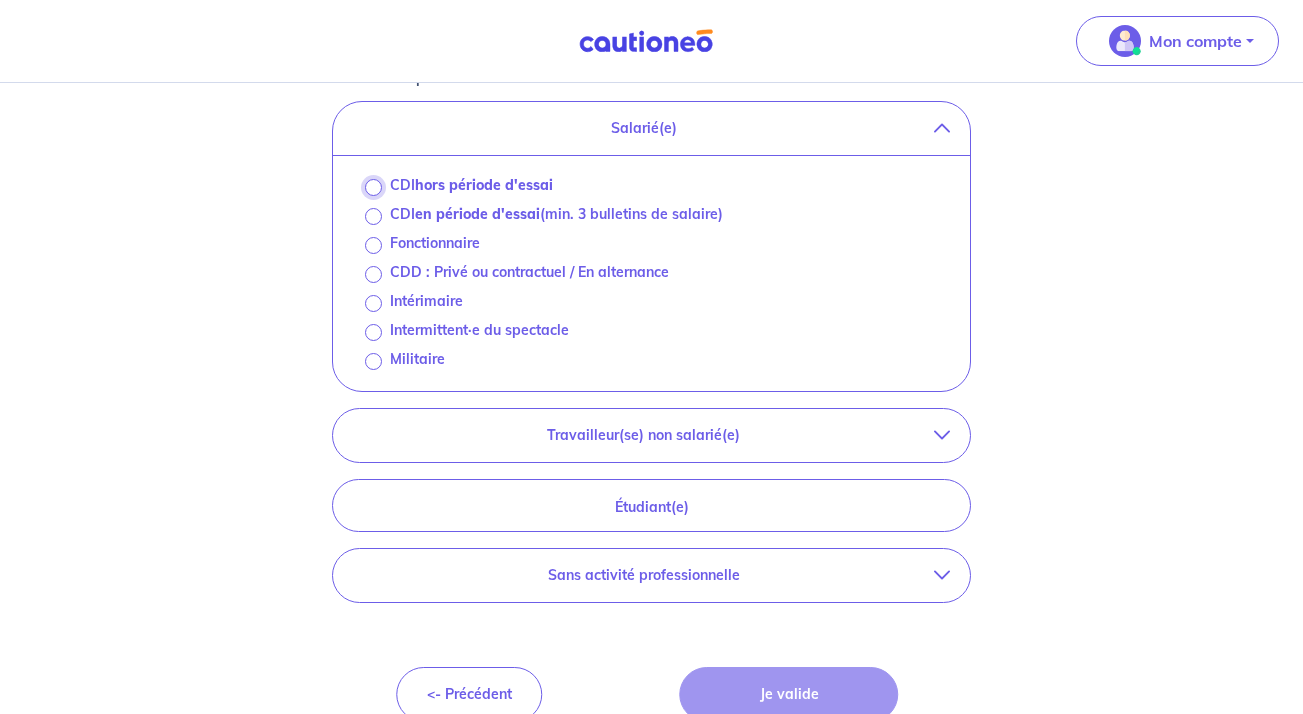 click on "CDI  hors période d'essai" at bounding box center (373, 187) 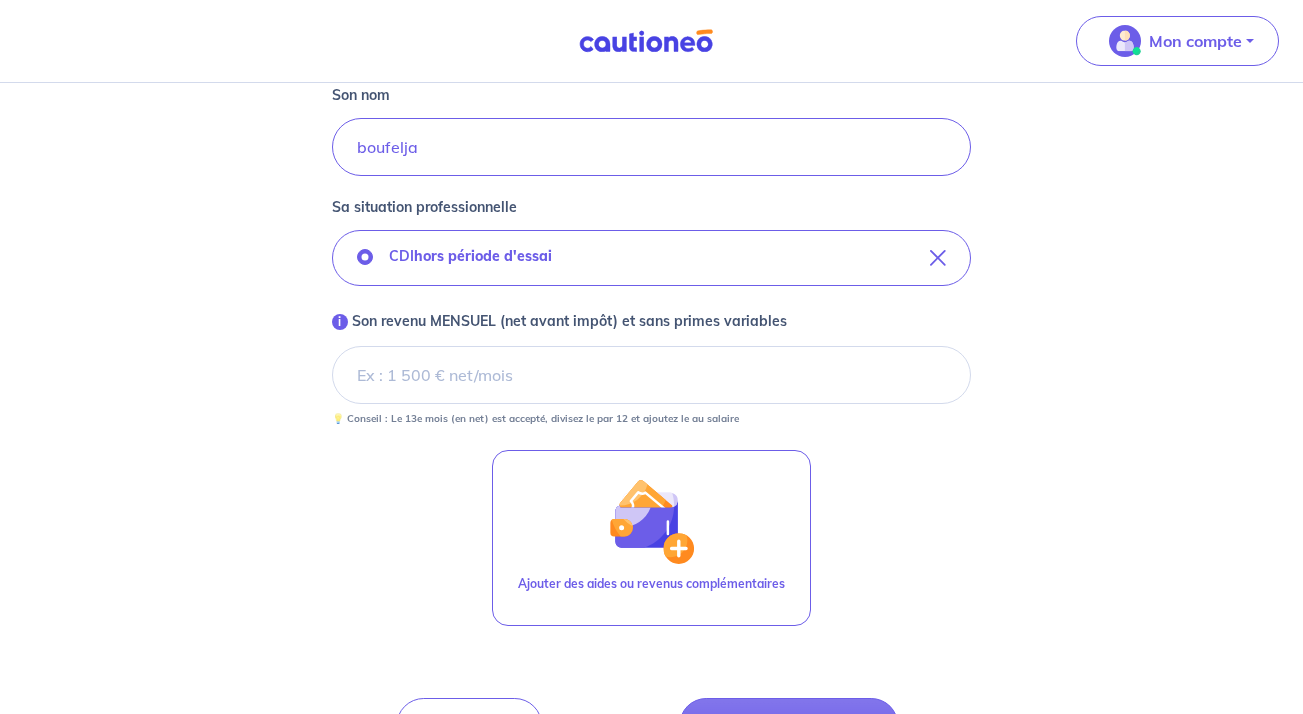 scroll, scrollTop: 544, scrollLeft: 0, axis: vertical 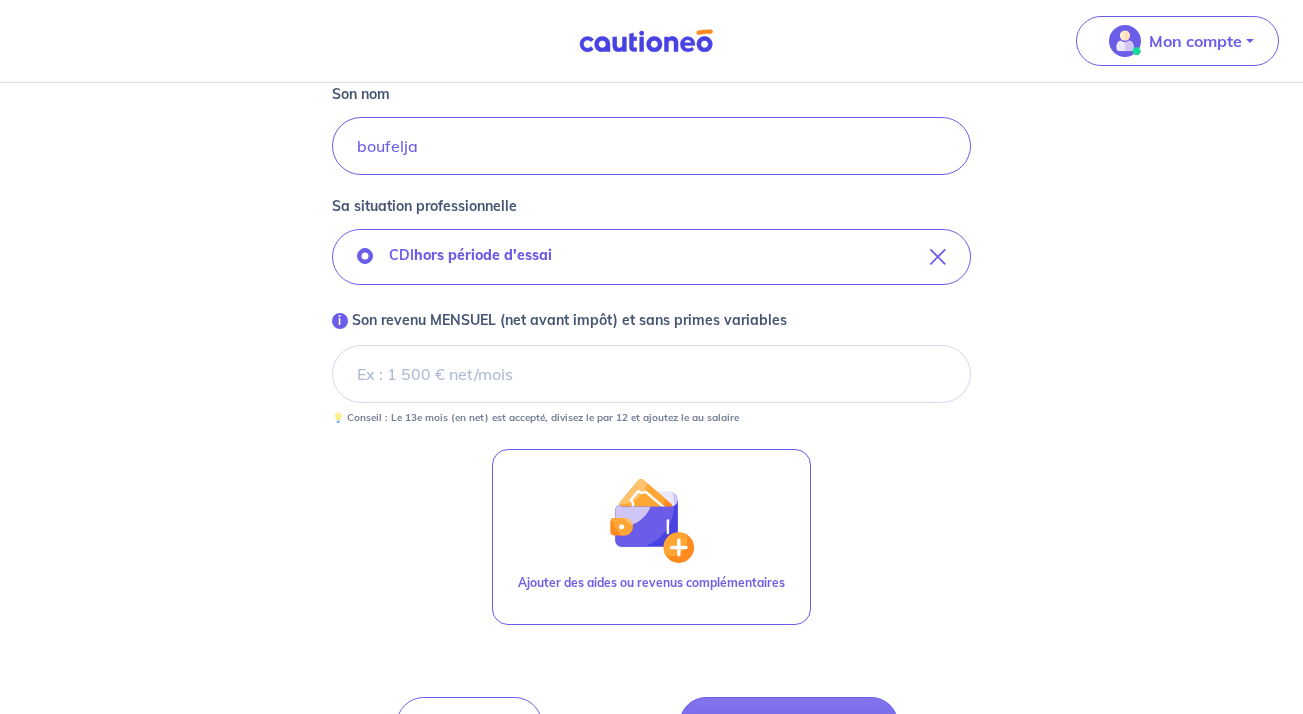 click on "i Son revenu MENSUEL (net avant impôt) et sans primes variables" at bounding box center (652, 374) 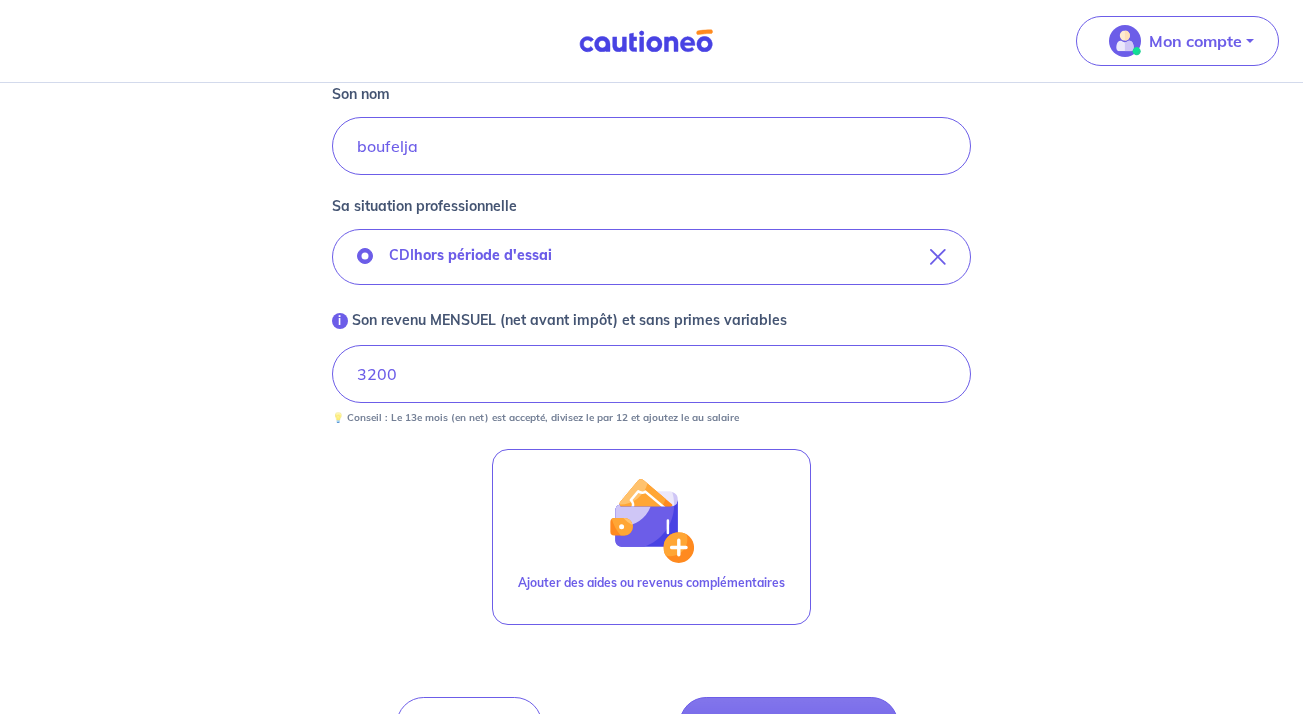 scroll, scrollTop: 606, scrollLeft: 0, axis: vertical 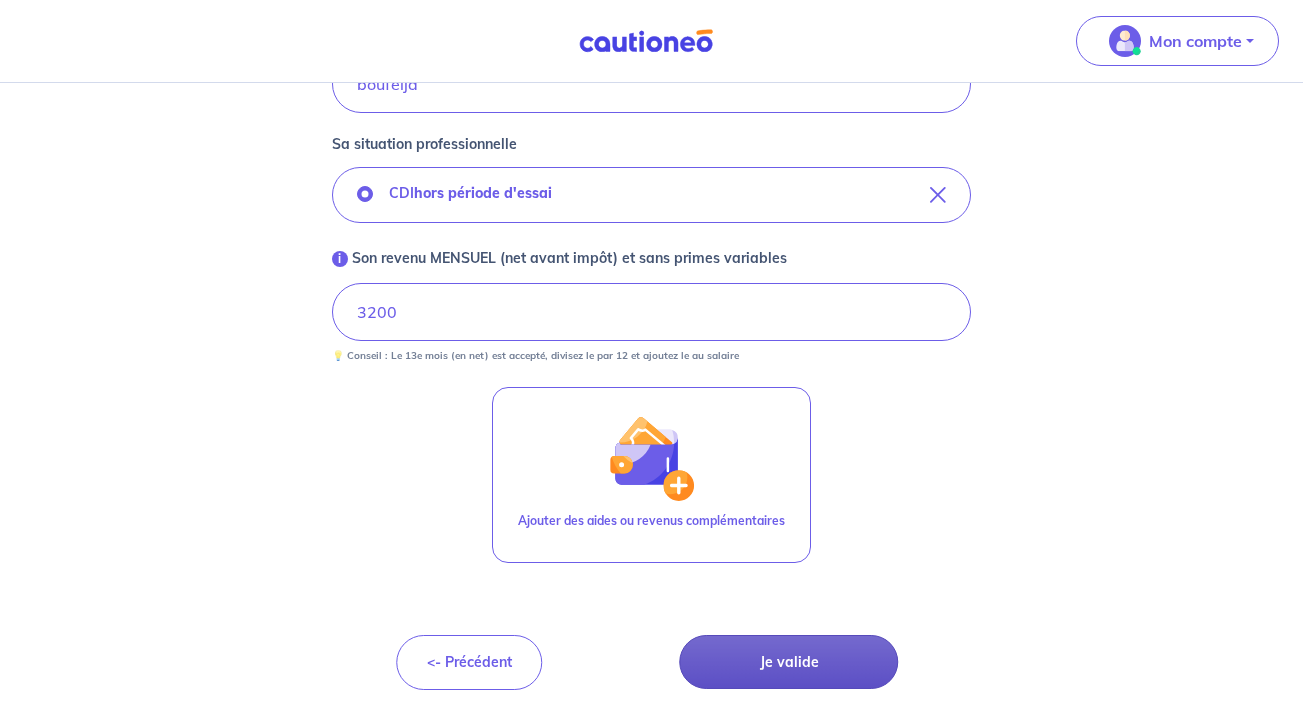 click on "Je valide" at bounding box center (789, 662) 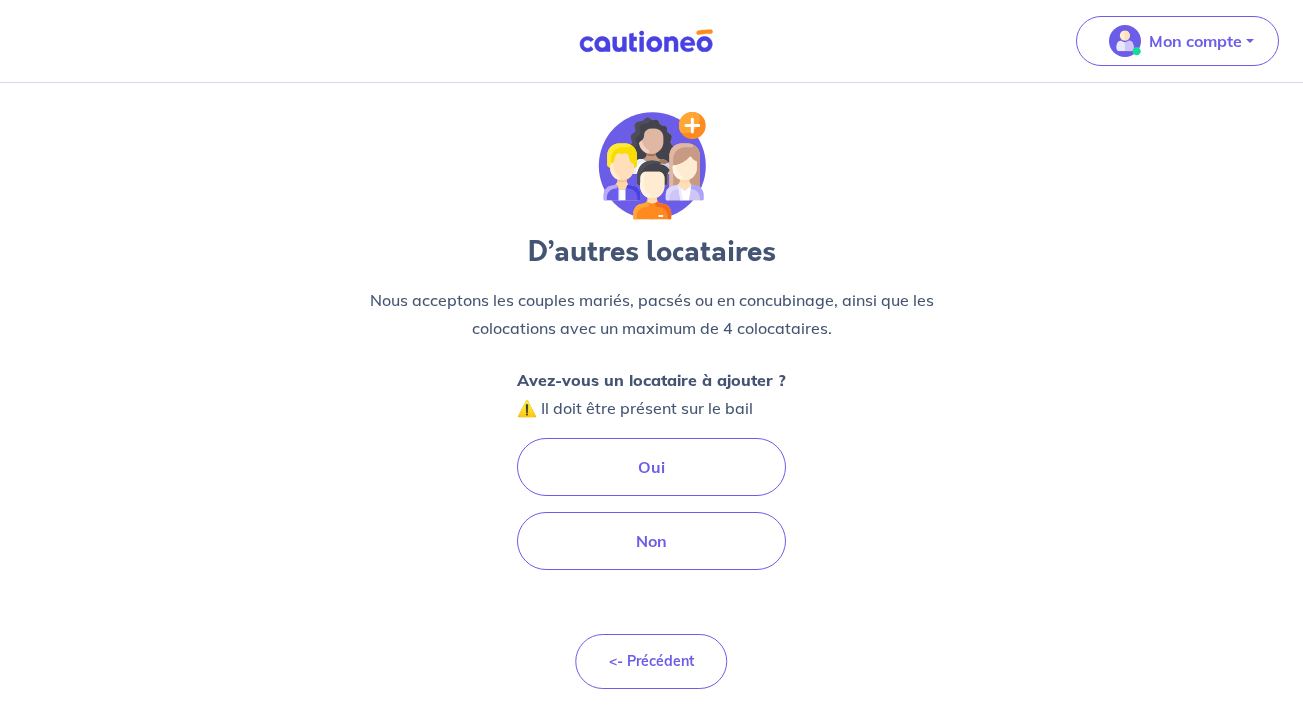 scroll, scrollTop: 0, scrollLeft: 0, axis: both 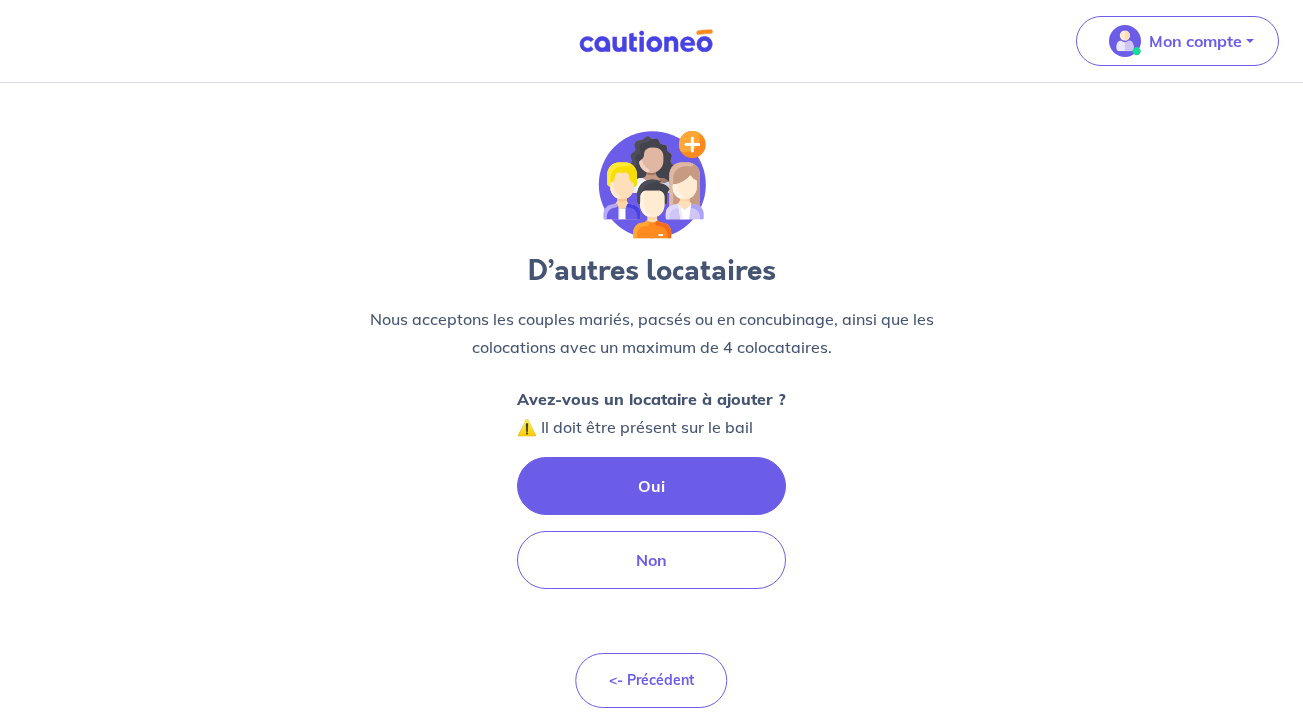 click on "Oui" at bounding box center [651, 486] 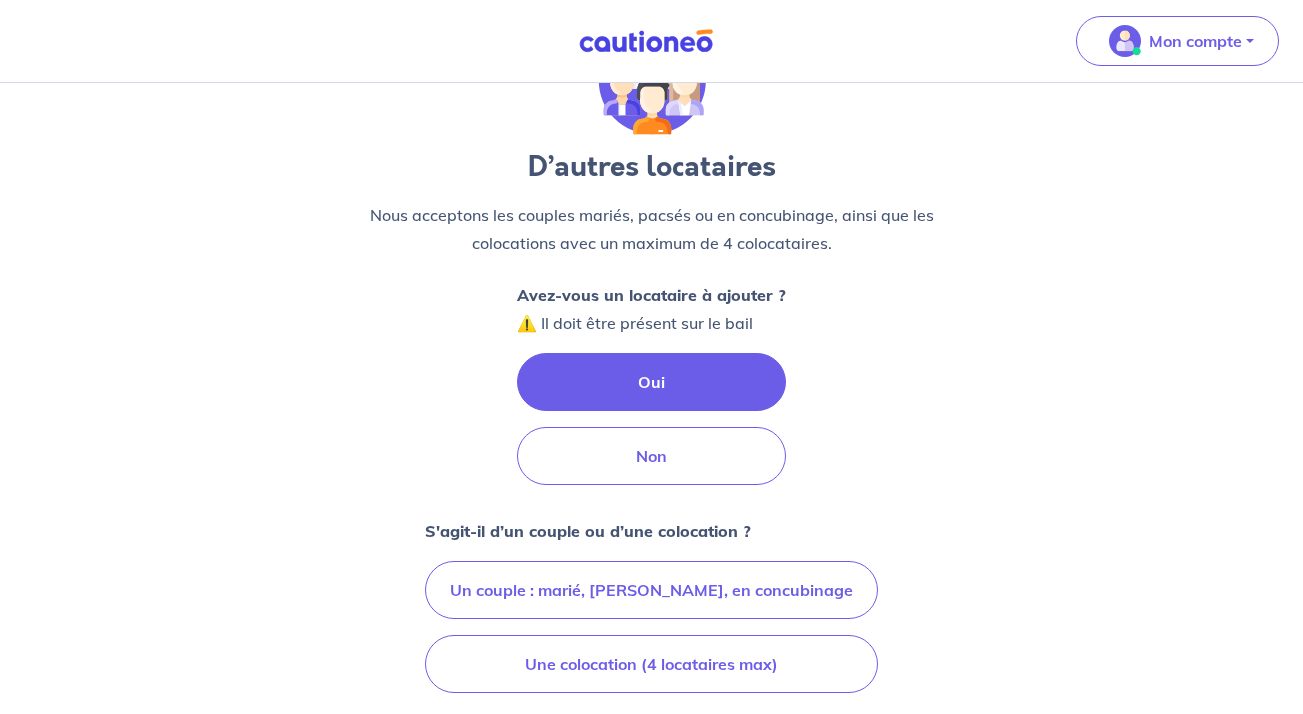 scroll, scrollTop: 226, scrollLeft: 0, axis: vertical 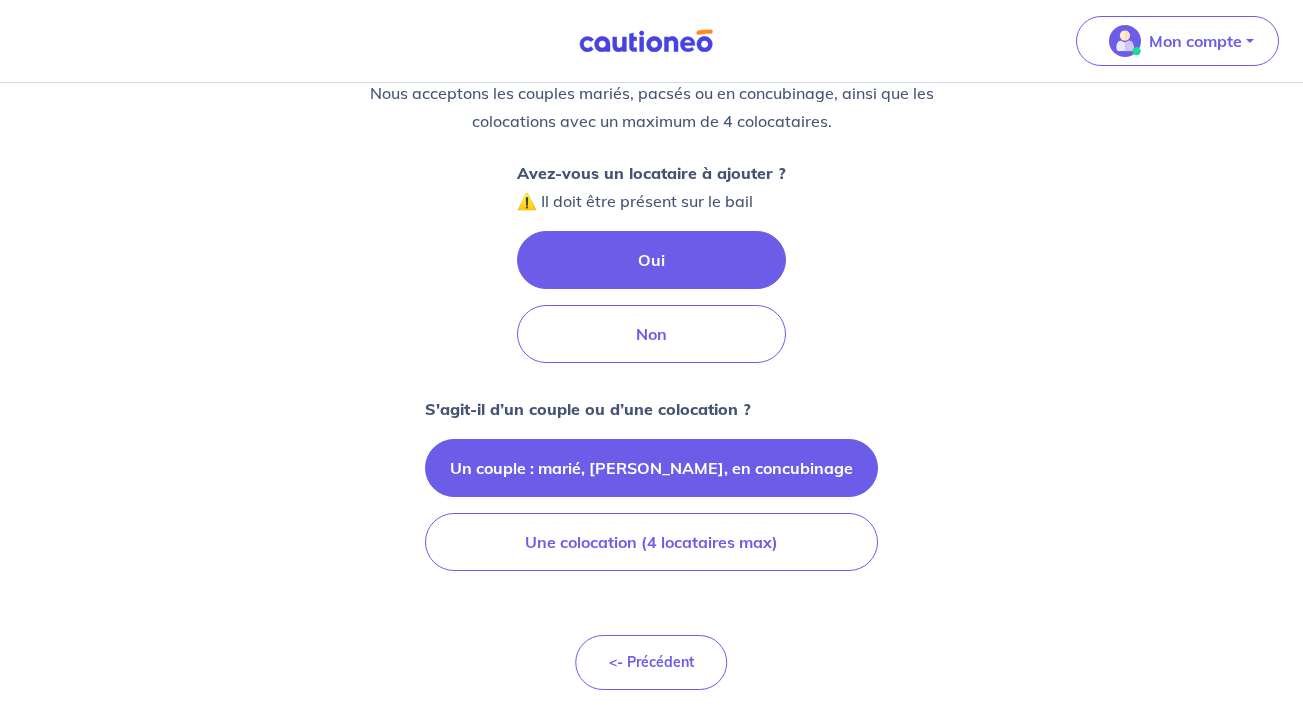 click on "Un couple : marié, pacsé, en concubinage" at bounding box center [651, 468] 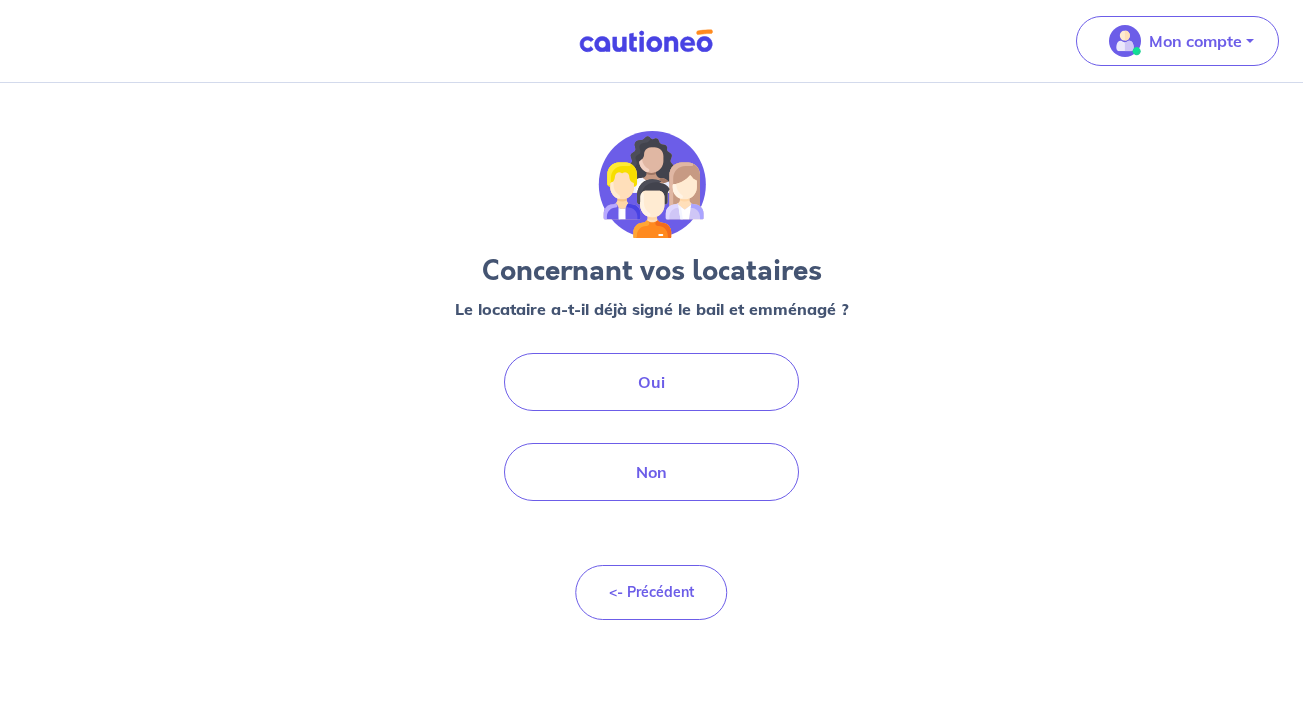 scroll, scrollTop: 0, scrollLeft: 0, axis: both 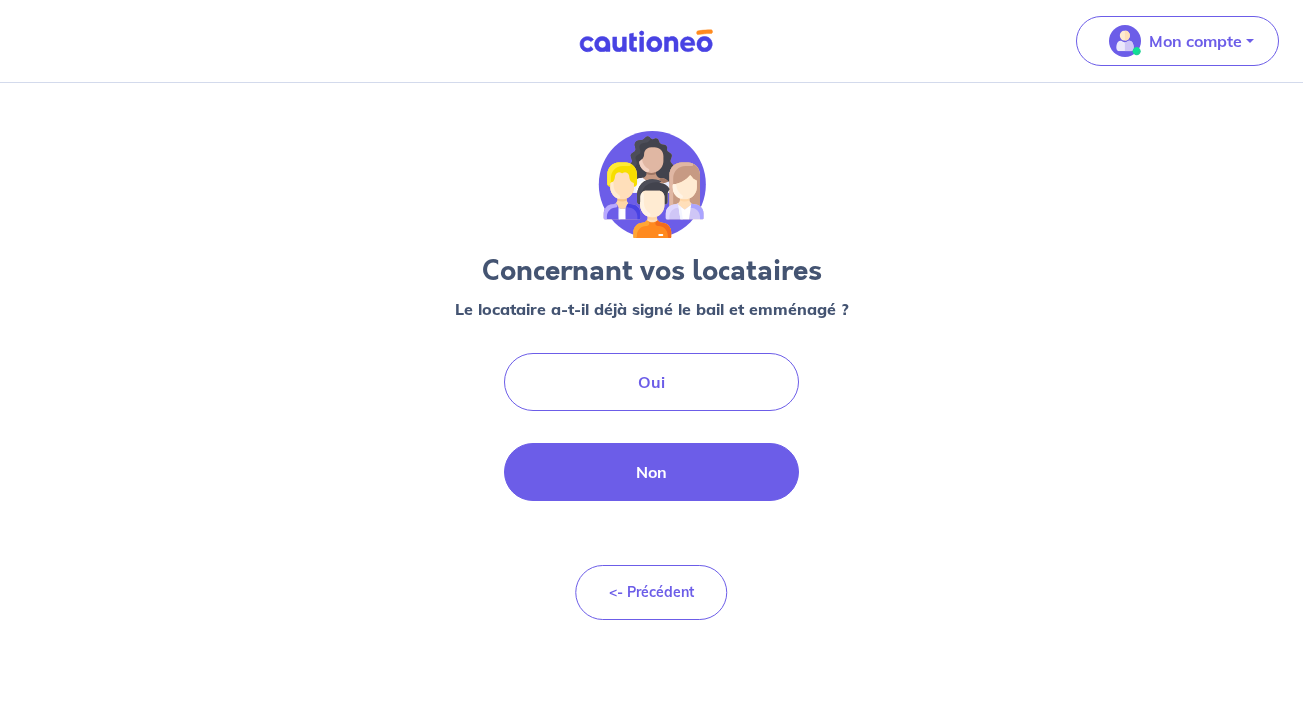 click on "Non" at bounding box center (652, 472) 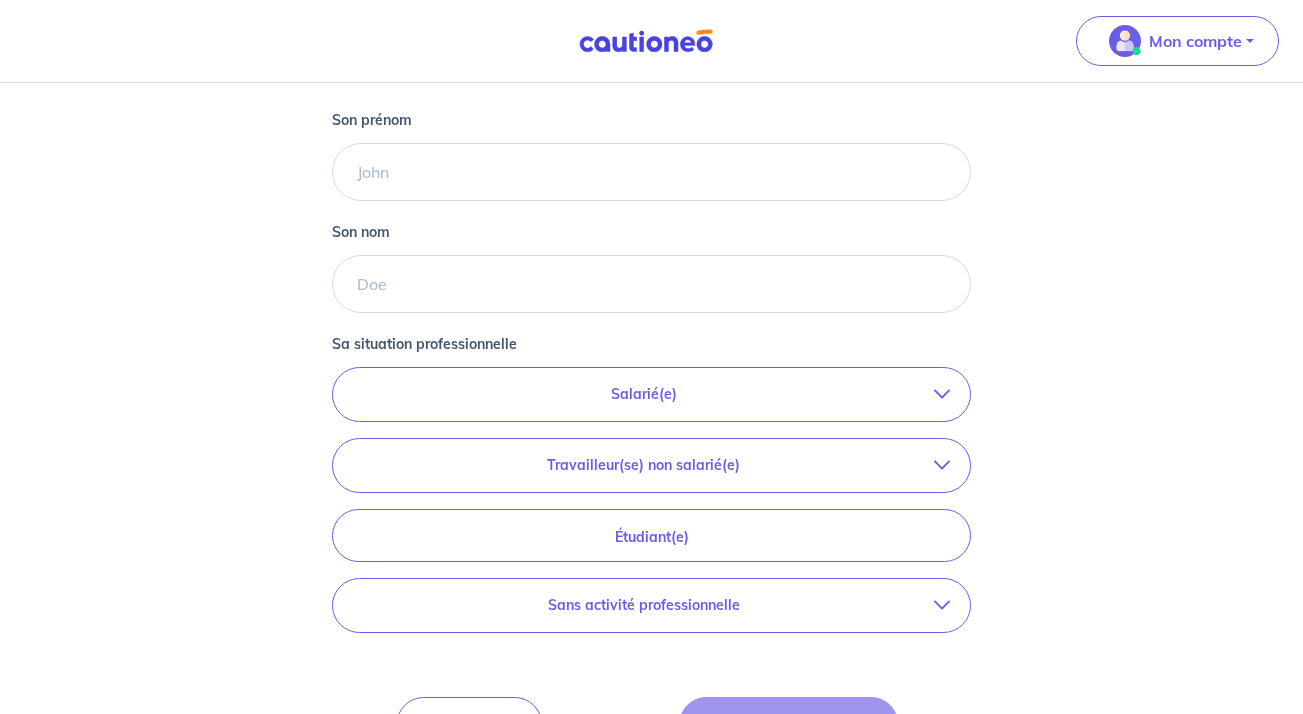 scroll, scrollTop: 331, scrollLeft: 0, axis: vertical 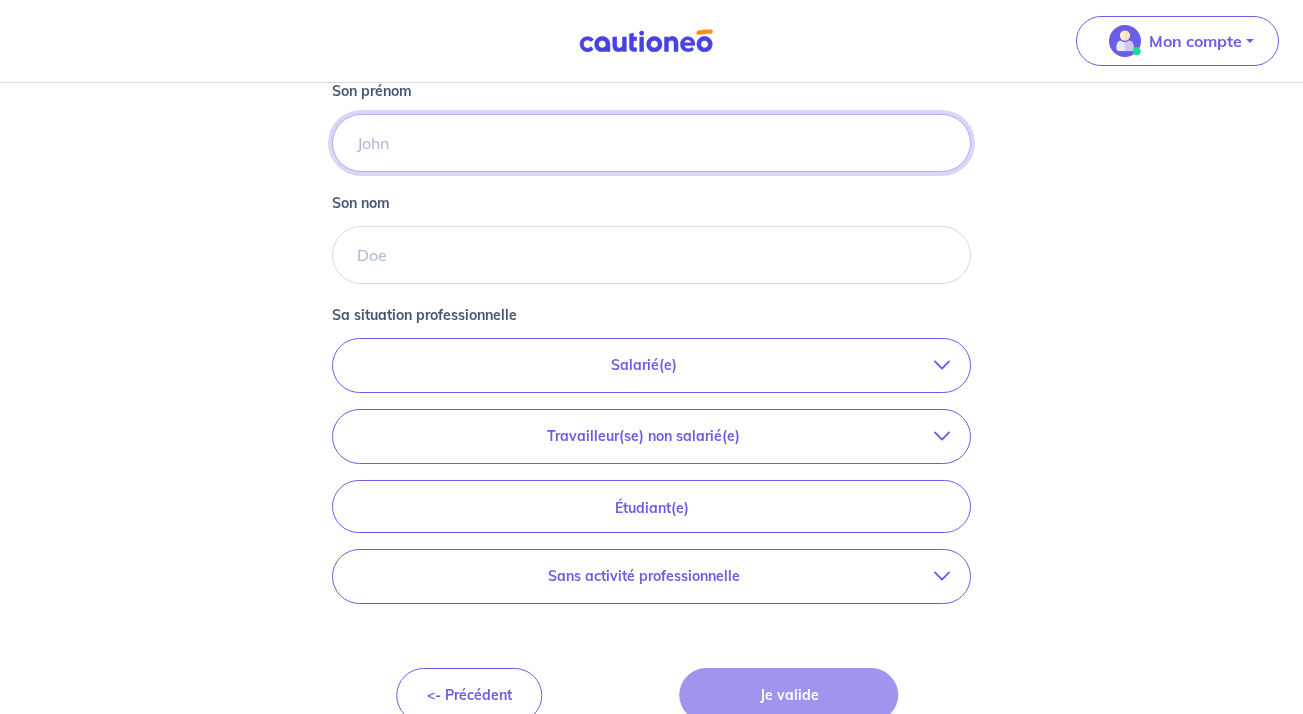 click on "Son prénom" at bounding box center [652, 143] 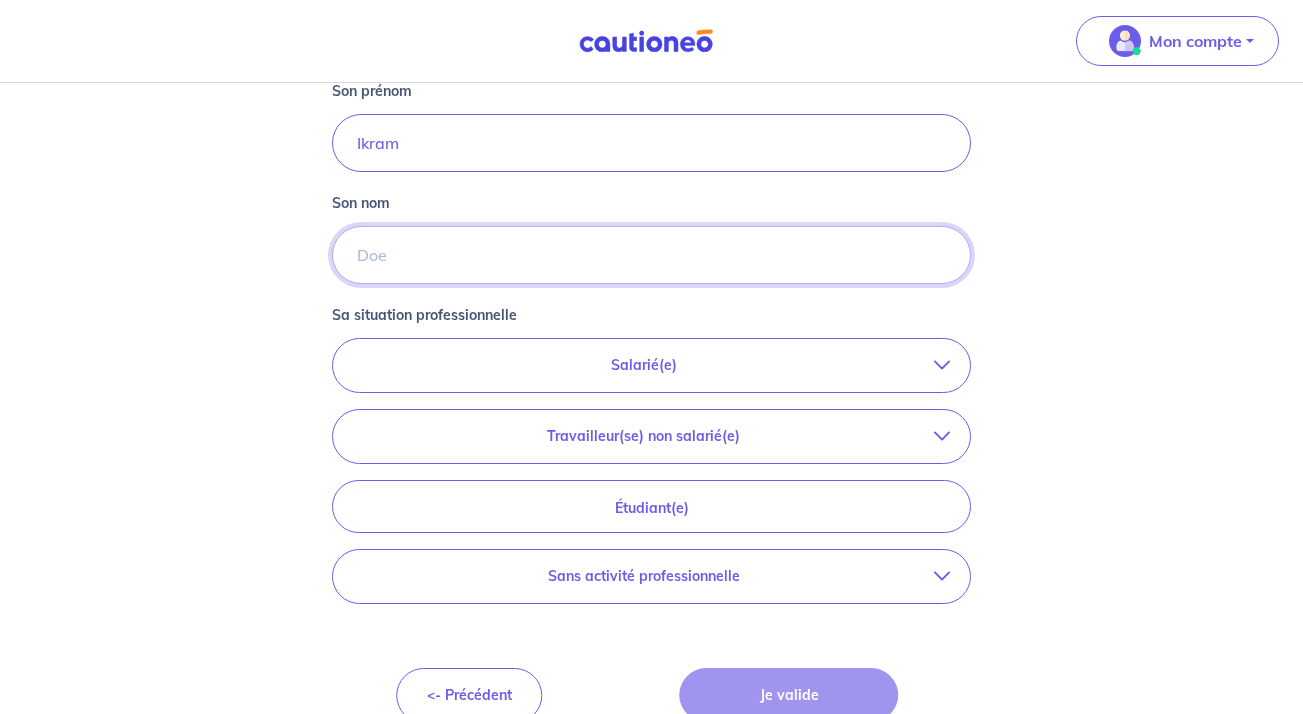click on "Son nom" at bounding box center (652, 255) 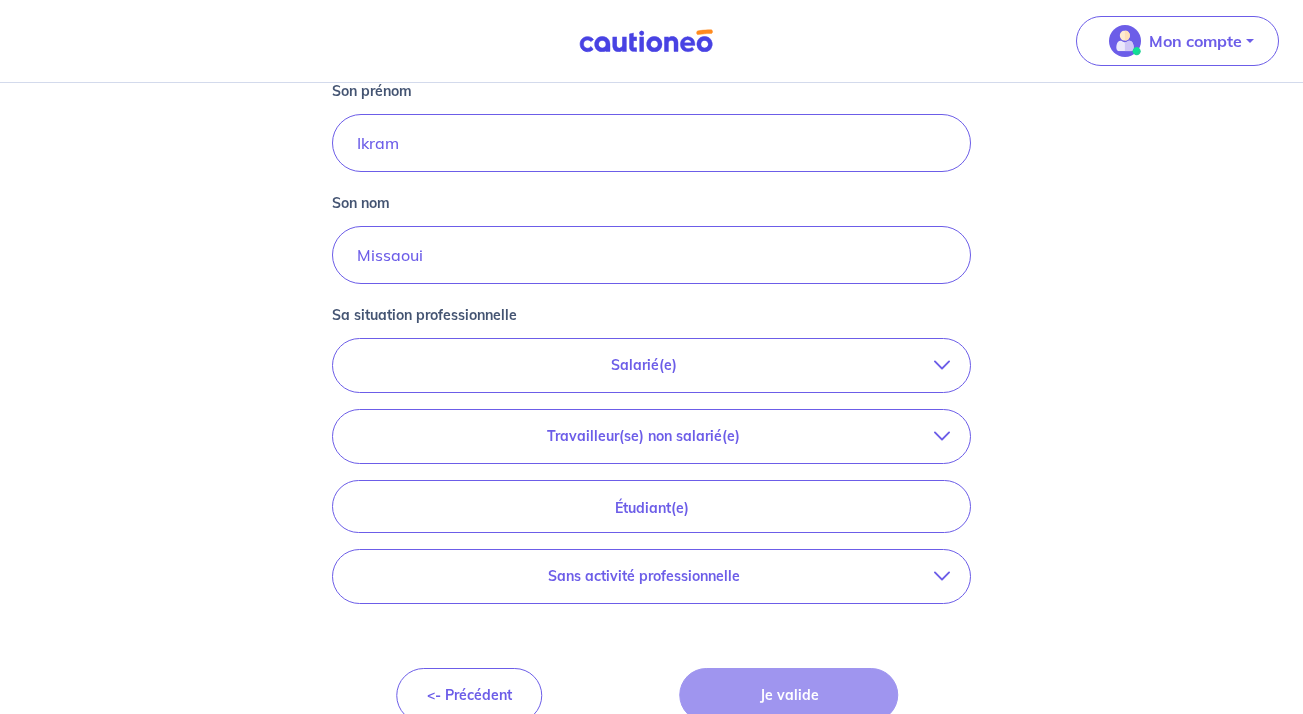 click on "Salarié(e)" at bounding box center (644, 365) 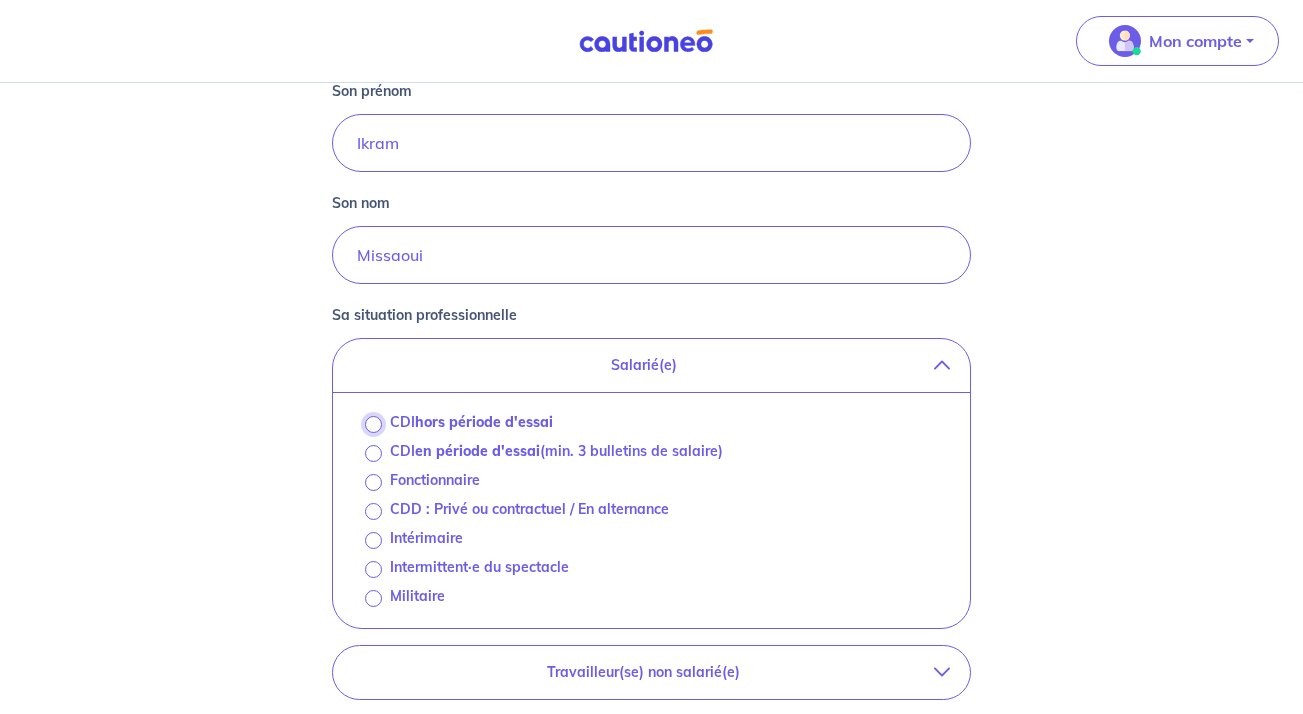 click on "CDI  hors période d'essai" at bounding box center (373, 424) 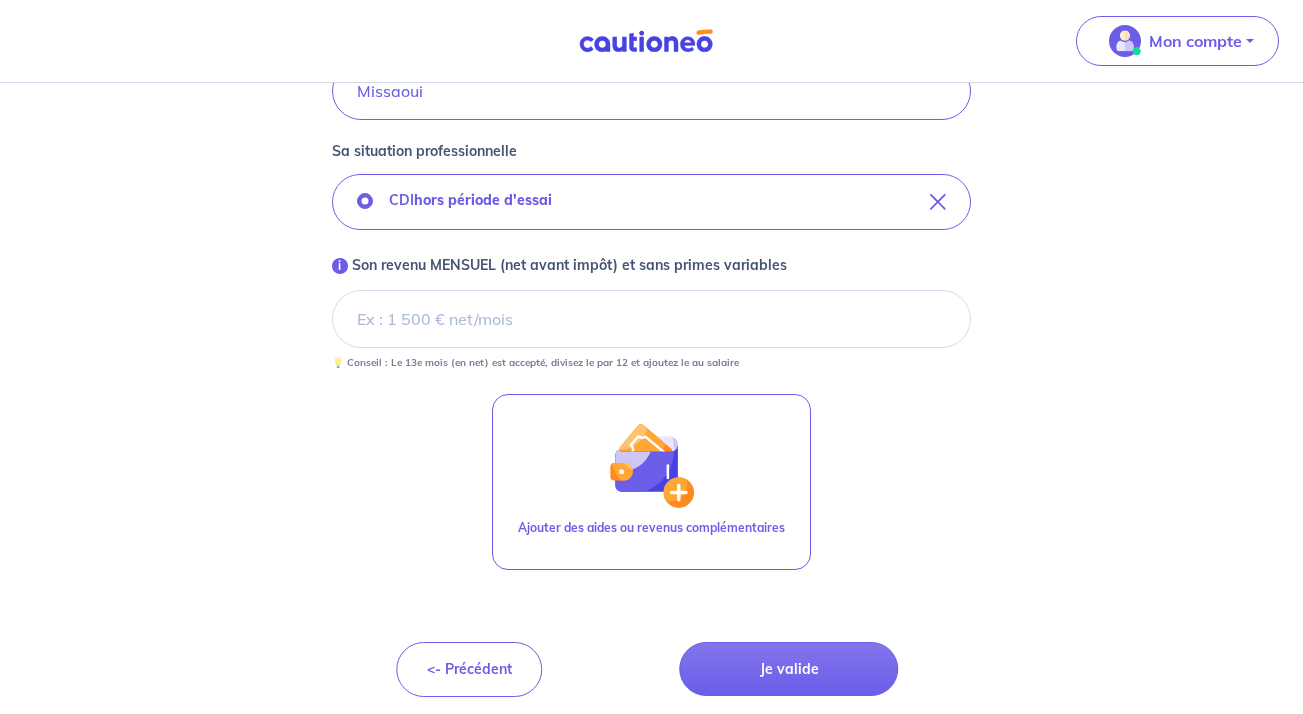 scroll, scrollTop: 502, scrollLeft: 0, axis: vertical 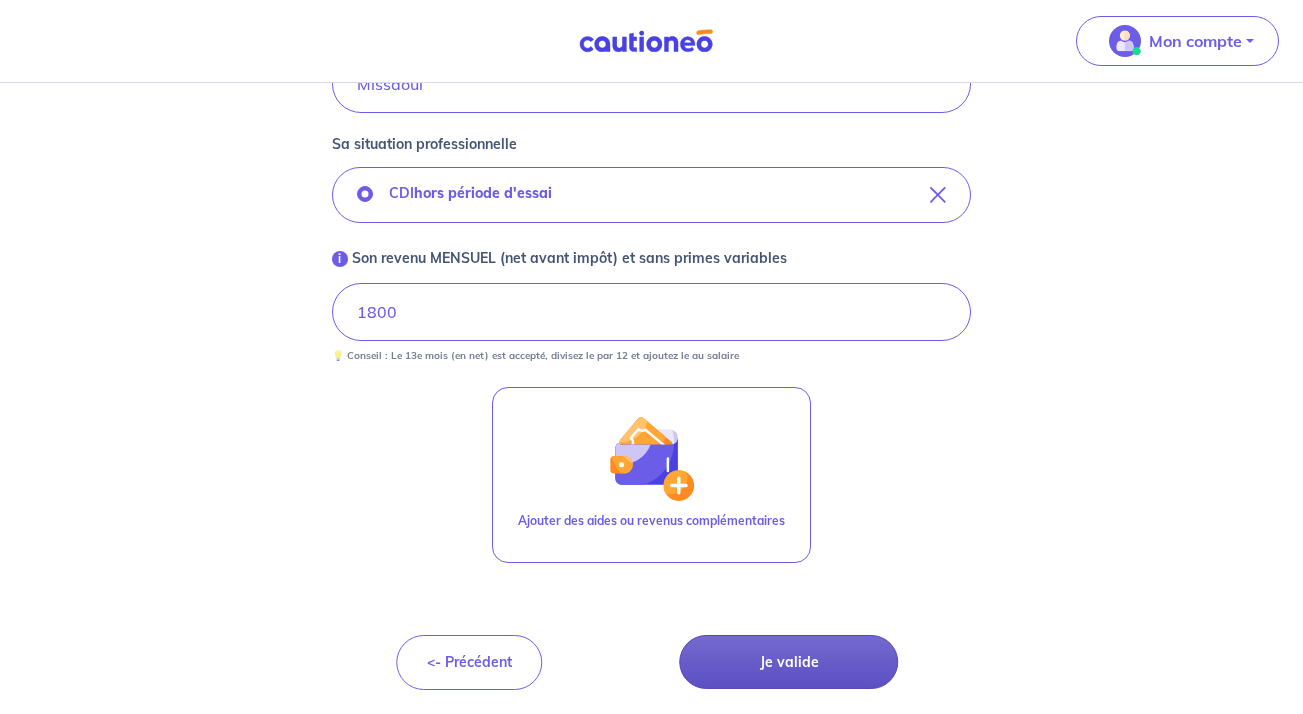 click on "Je valide" at bounding box center [789, 662] 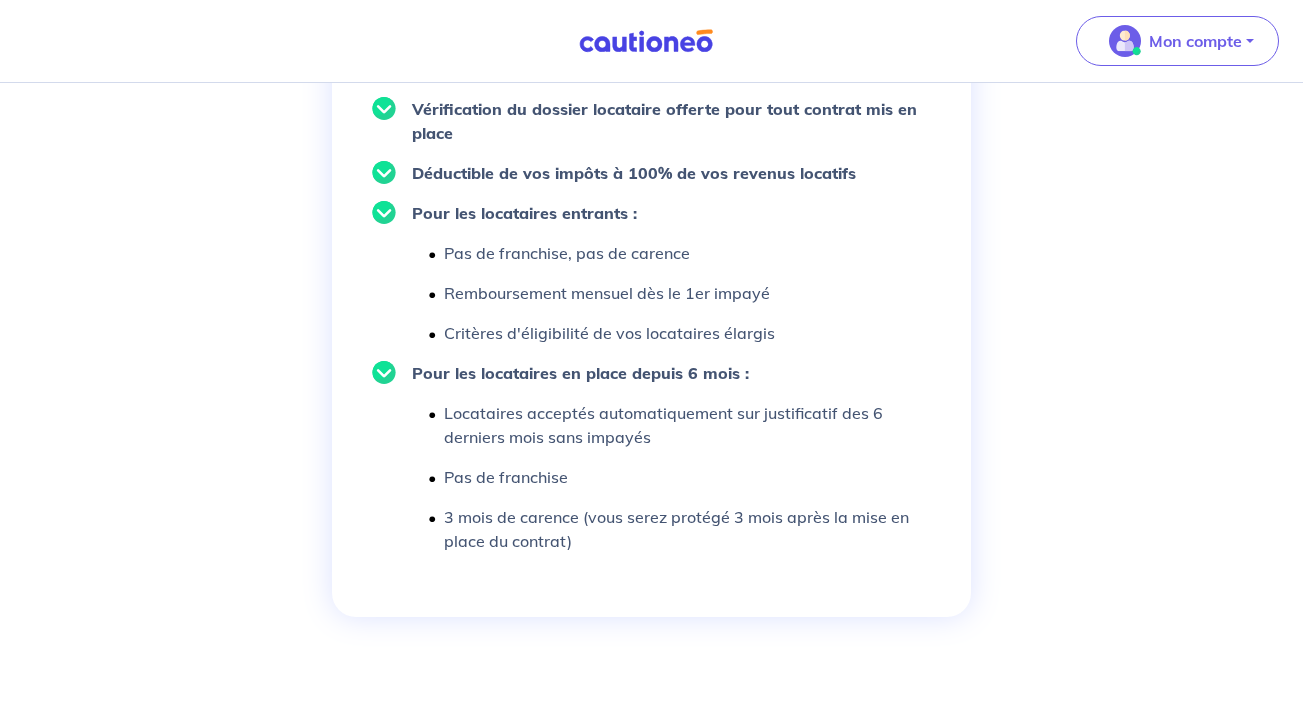 scroll, scrollTop: 1343, scrollLeft: 0, axis: vertical 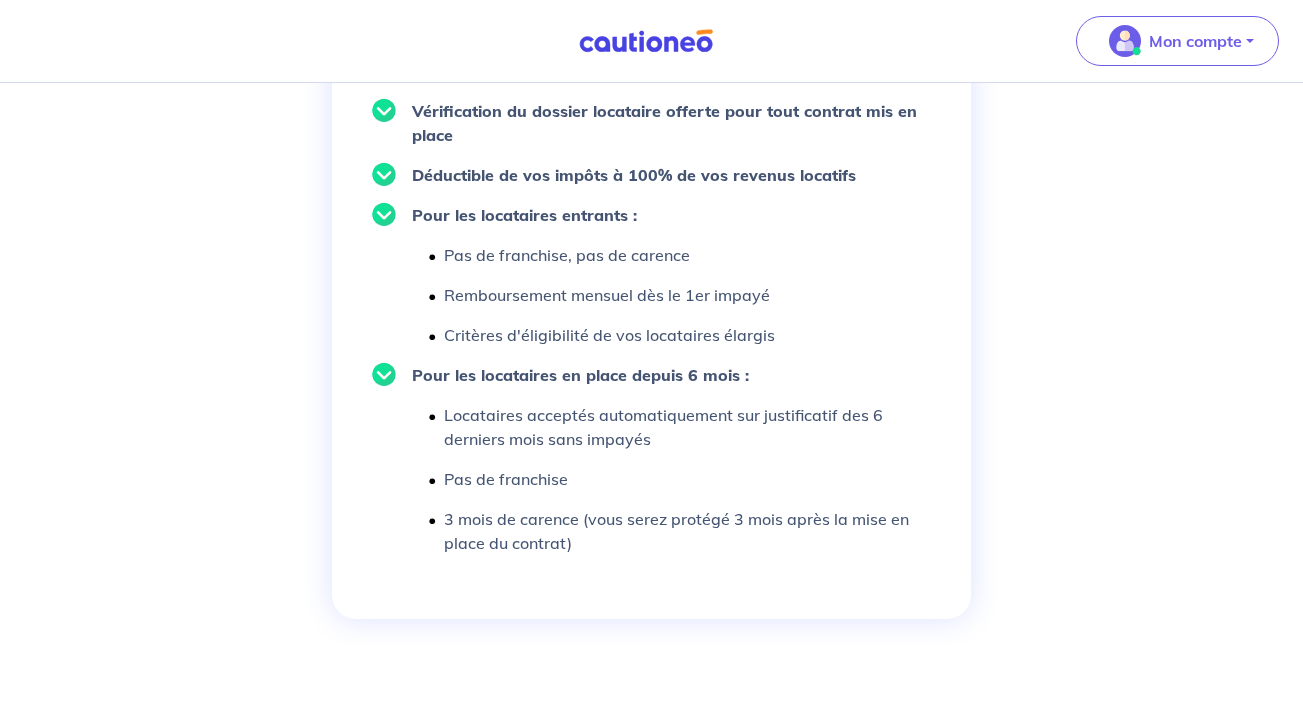 click on "Pour les locataires en place depuis 6 mois :
Locataires acceptés automatiquement sur justificatif des 6 derniers mois sans impayés
Pas de franchise
3 mois de carence (vous serez protégé 3 mois après la mise en place du contrat)" at bounding box center (668, 459) 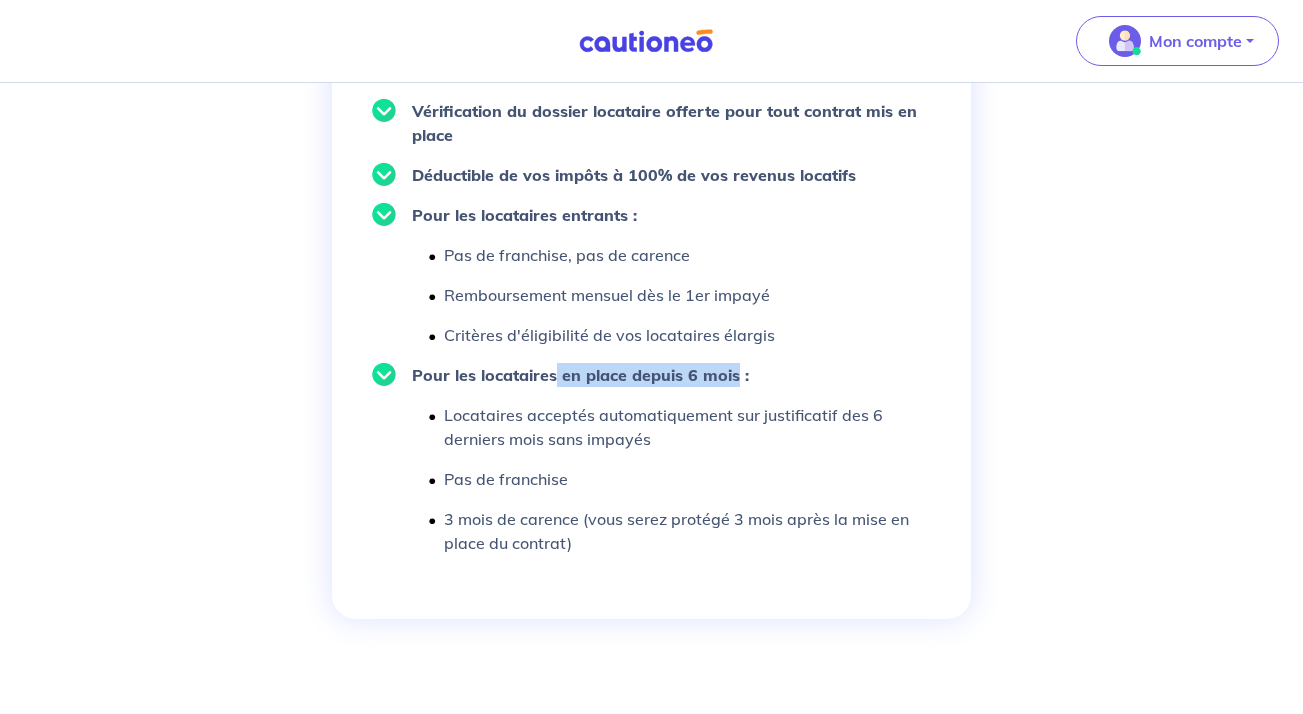 drag, startPoint x: 736, startPoint y: 373, endPoint x: 531, endPoint y: 374, distance: 205.00244 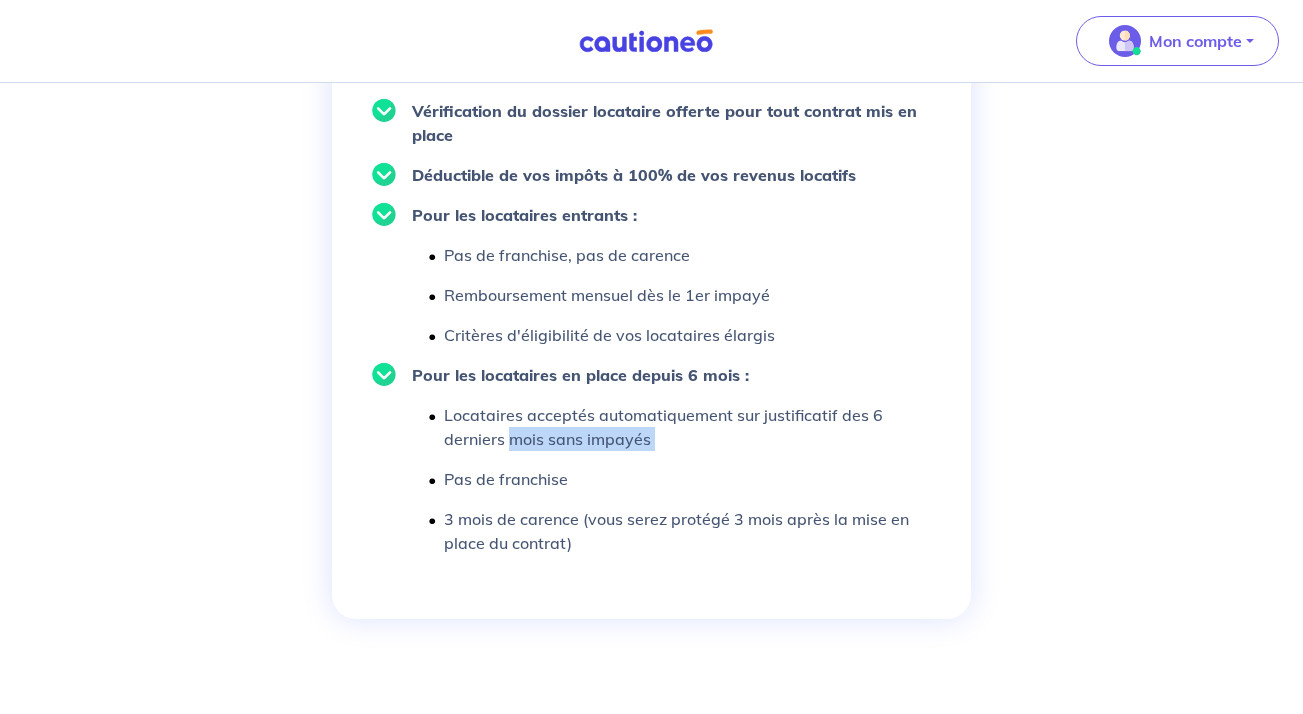 drag, startPoint x: 509, startPoint y: 439, endPoint x: 674, endPoint y: 468, distance: 167.5291 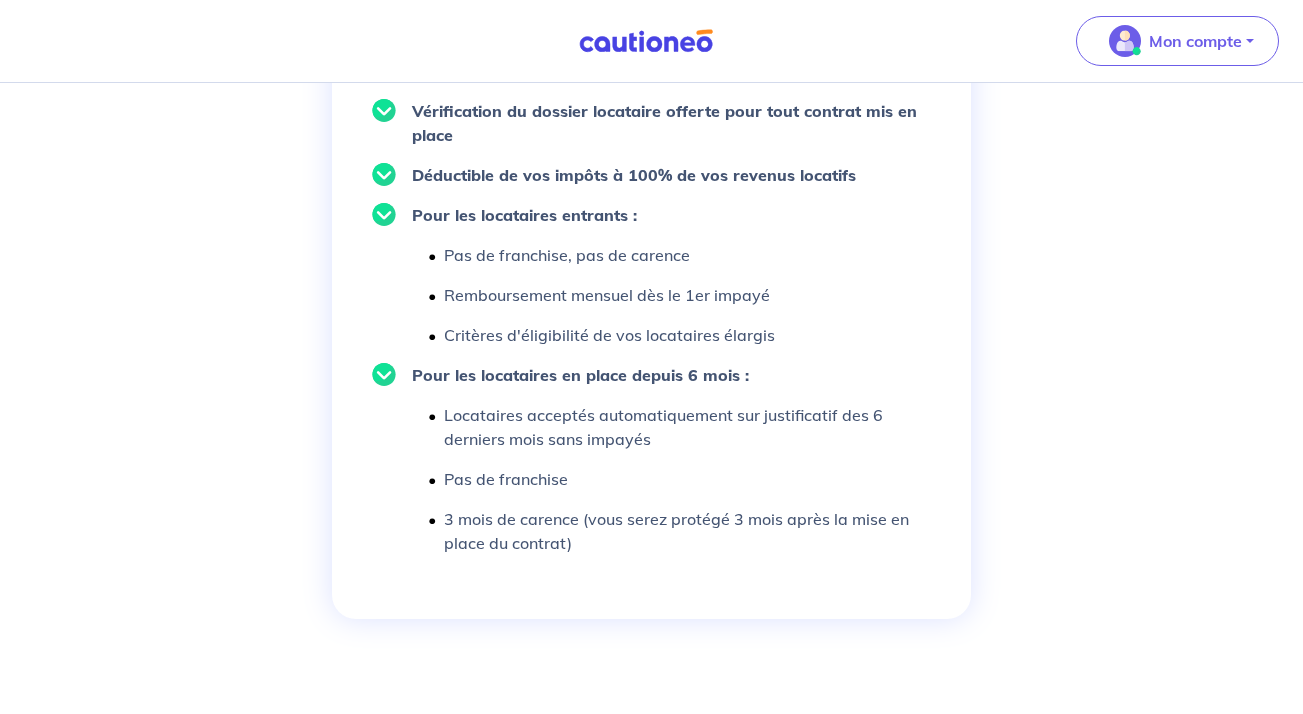 click on "Pas de franchise" at bounding box center [684, 479] 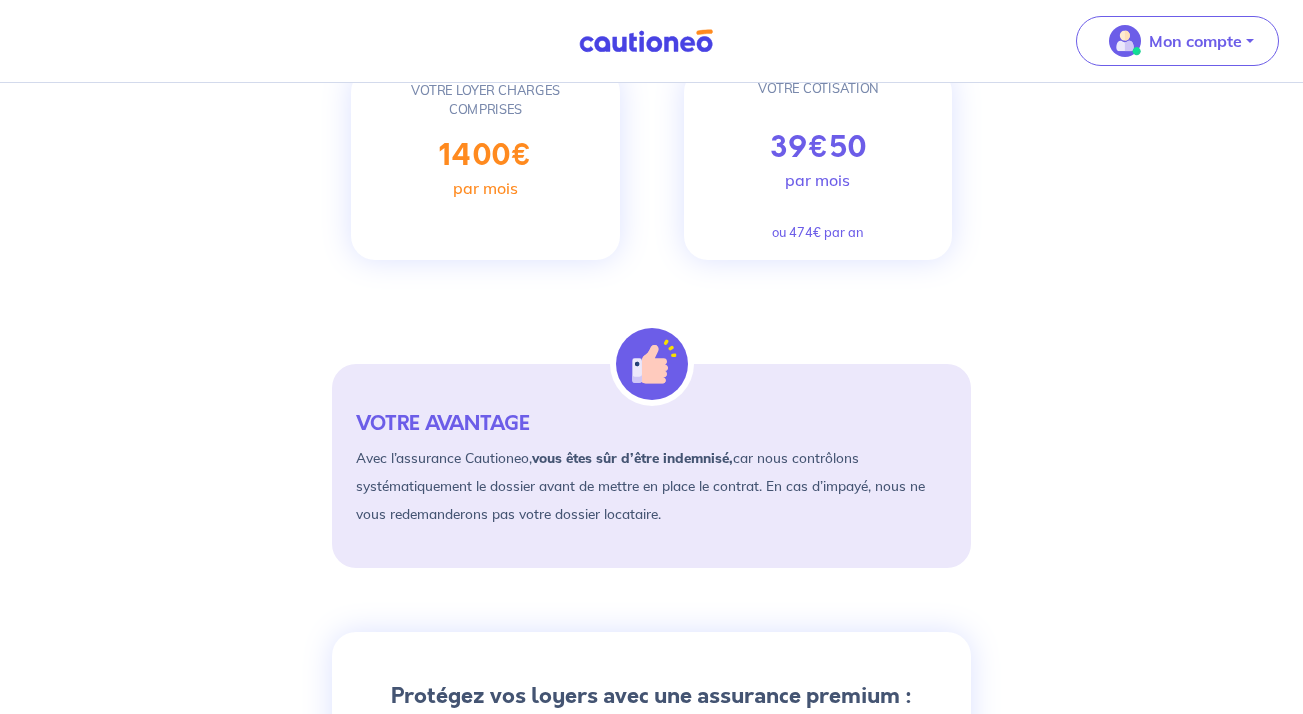 scroll, scrollTop: 552, scrollLeft: 0, axis: vertical 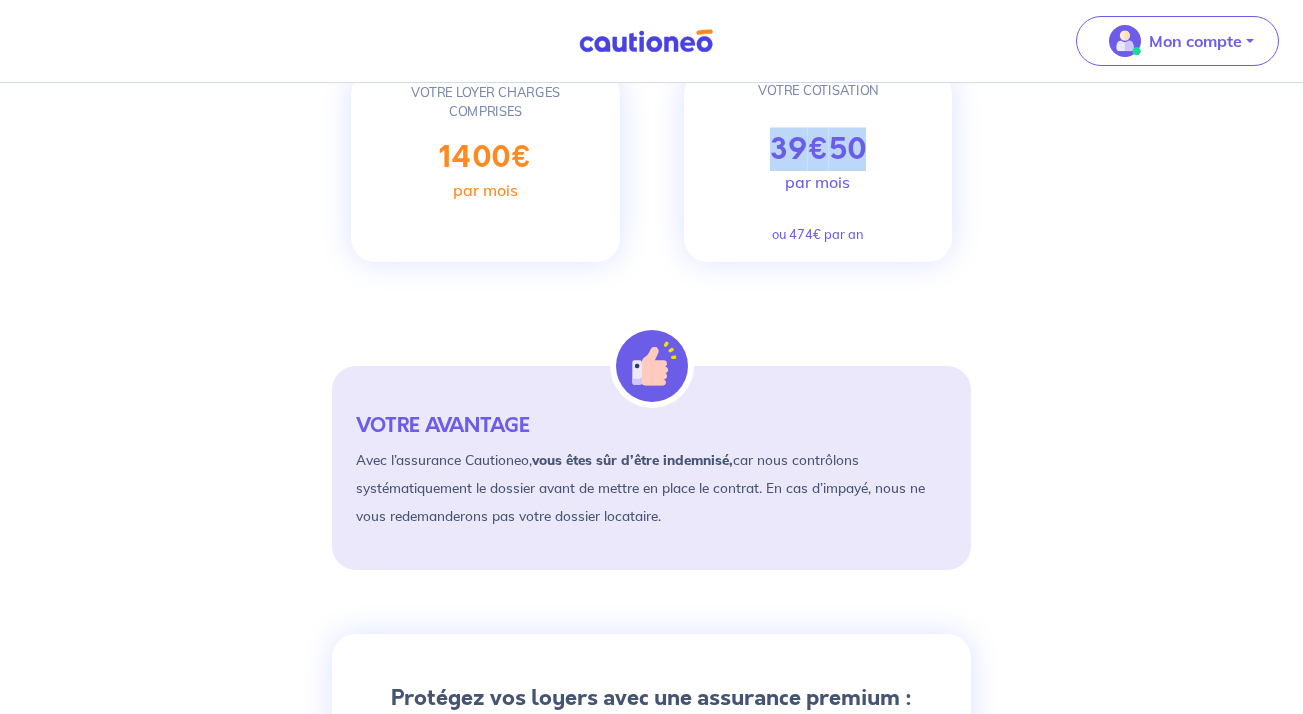 drag, startPoint x: 763, startPoint y: 152, endPoint x: 888, endPoint y: 143, distance: 125.32358 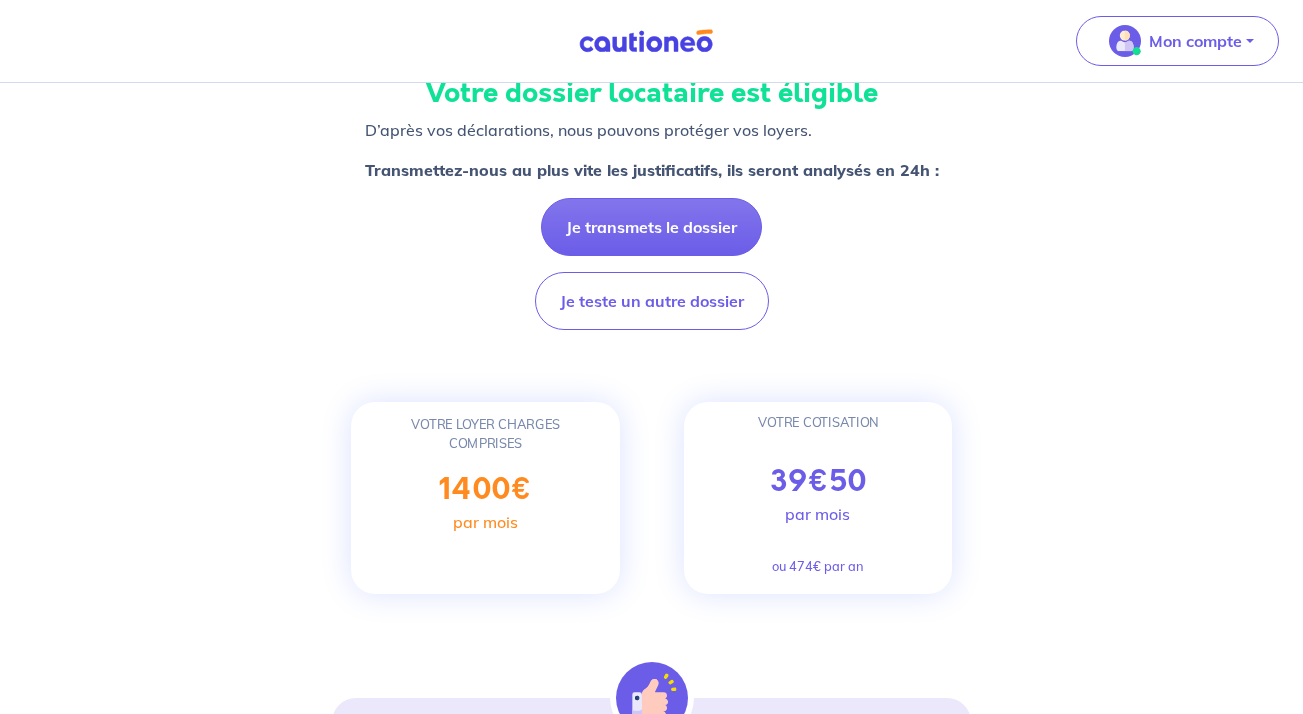 scroll, scrollTop: 0, scrollLeft: 0, axis: both 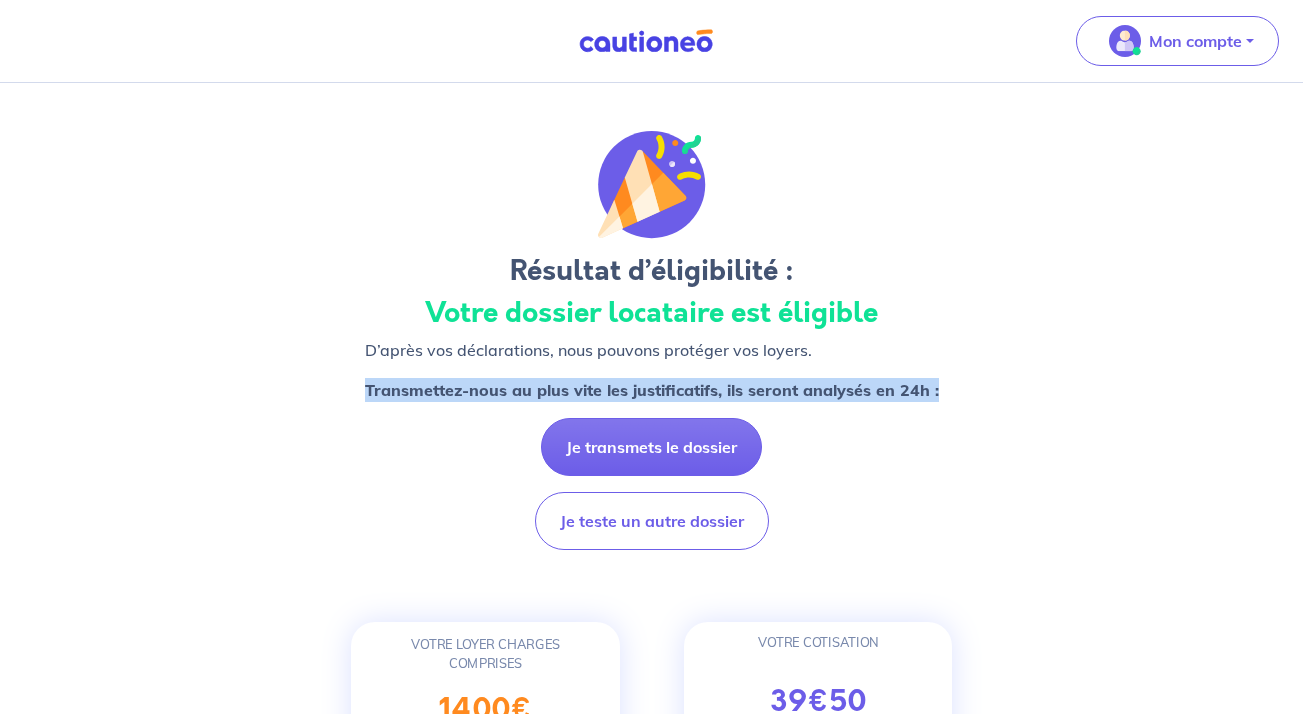 drag, startPoint x: 448, startPoint y: 370, endPoint x: 875, endPoint y: 412, distance: 429.0606 